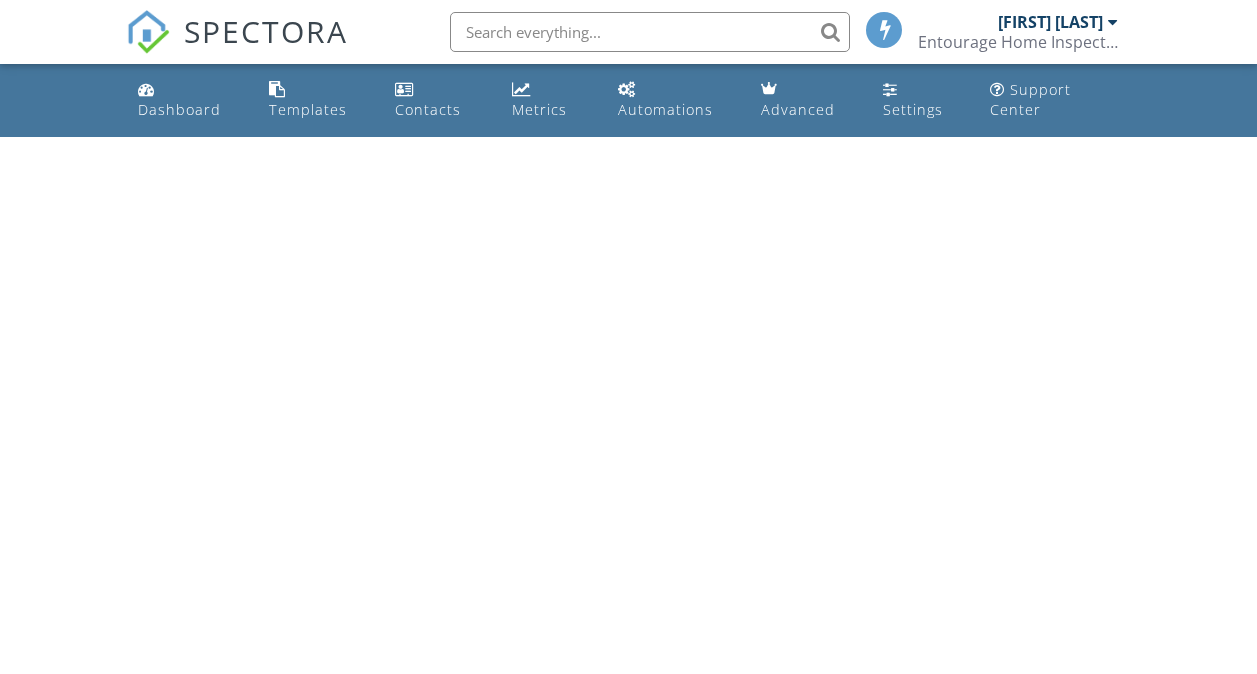 scroll, scrollTop: 0, scrollLeft: 0, axis: both 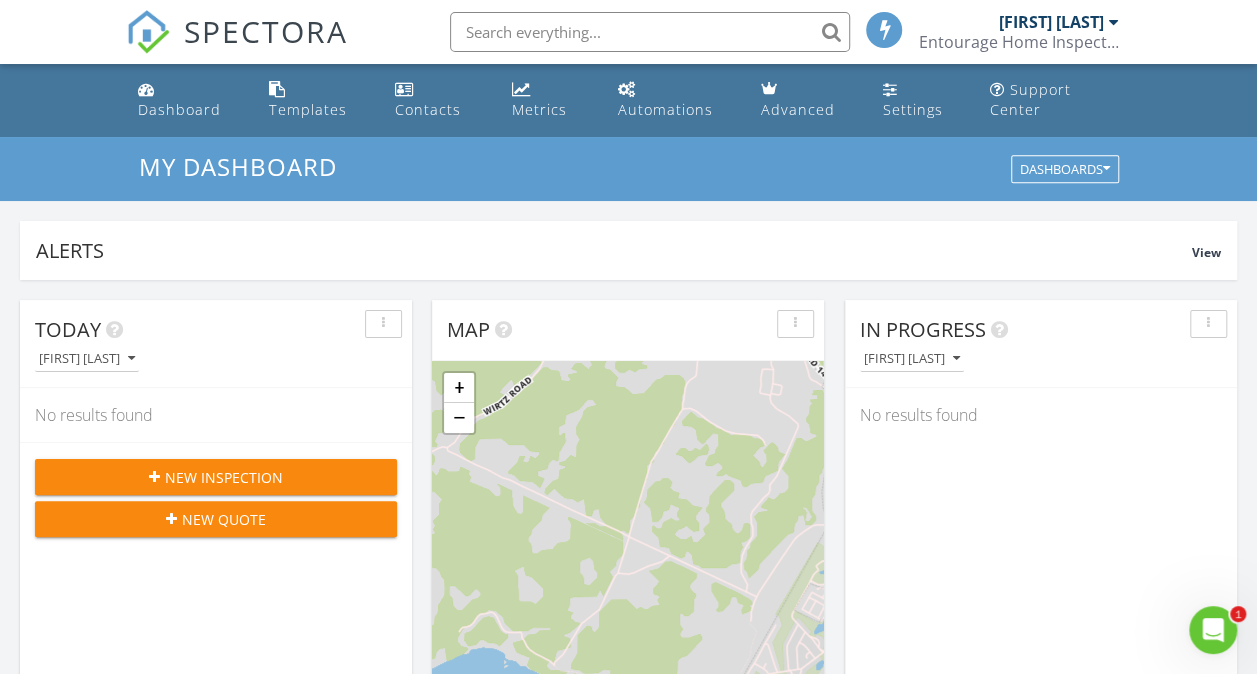 click on "Entourage Home Inspections LLC" at bounding box center (1018, 42) 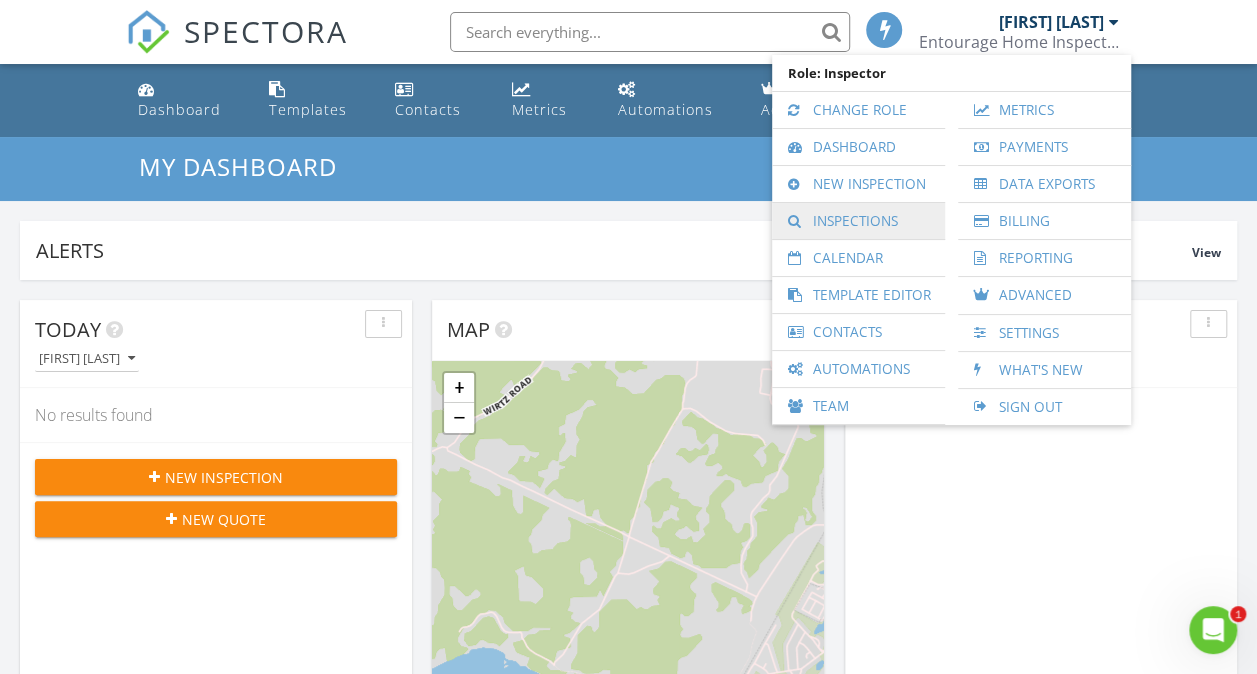 click on "Inspections" at bounding box center [858, 221] 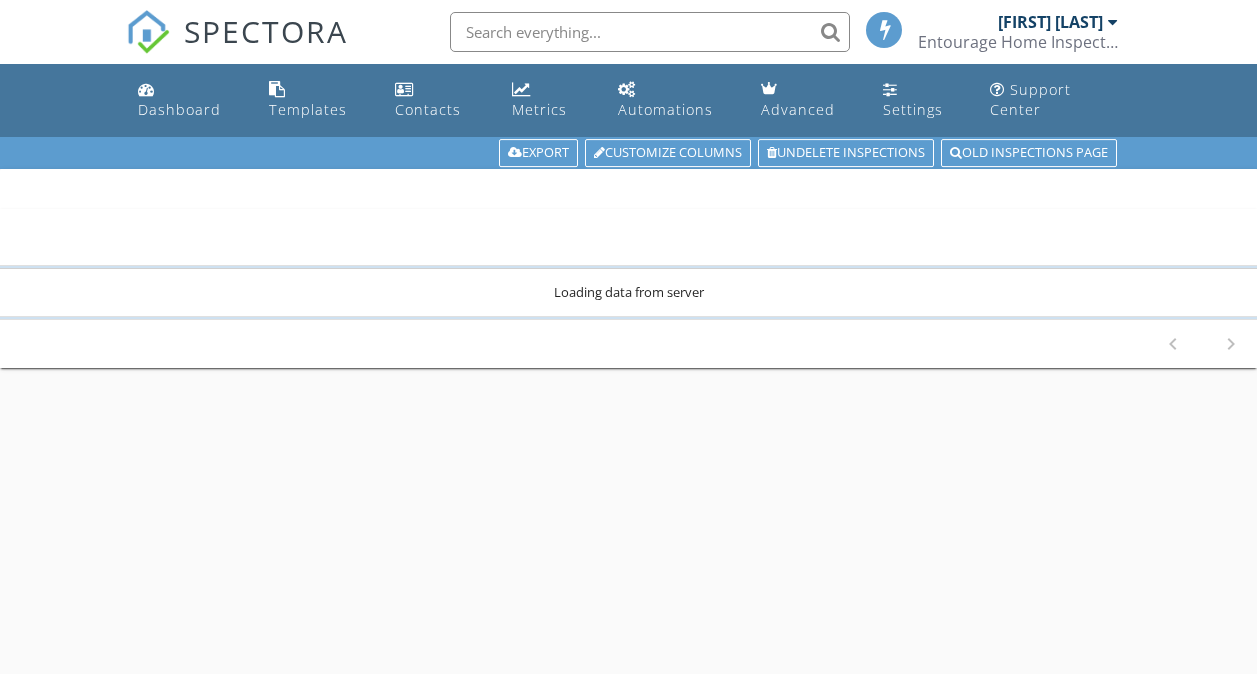 scroll, scrollTop: 0, scrollLeft: 0, axis: both 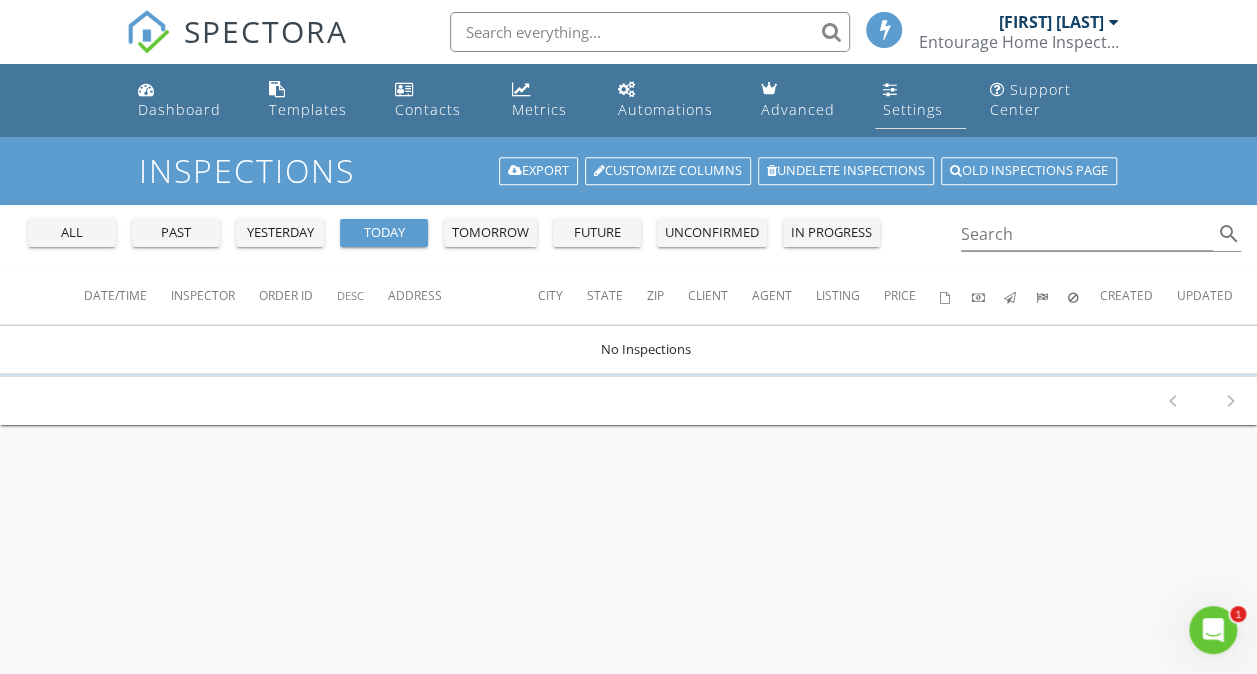 click on "Settings" at bounding box center [913, 109] 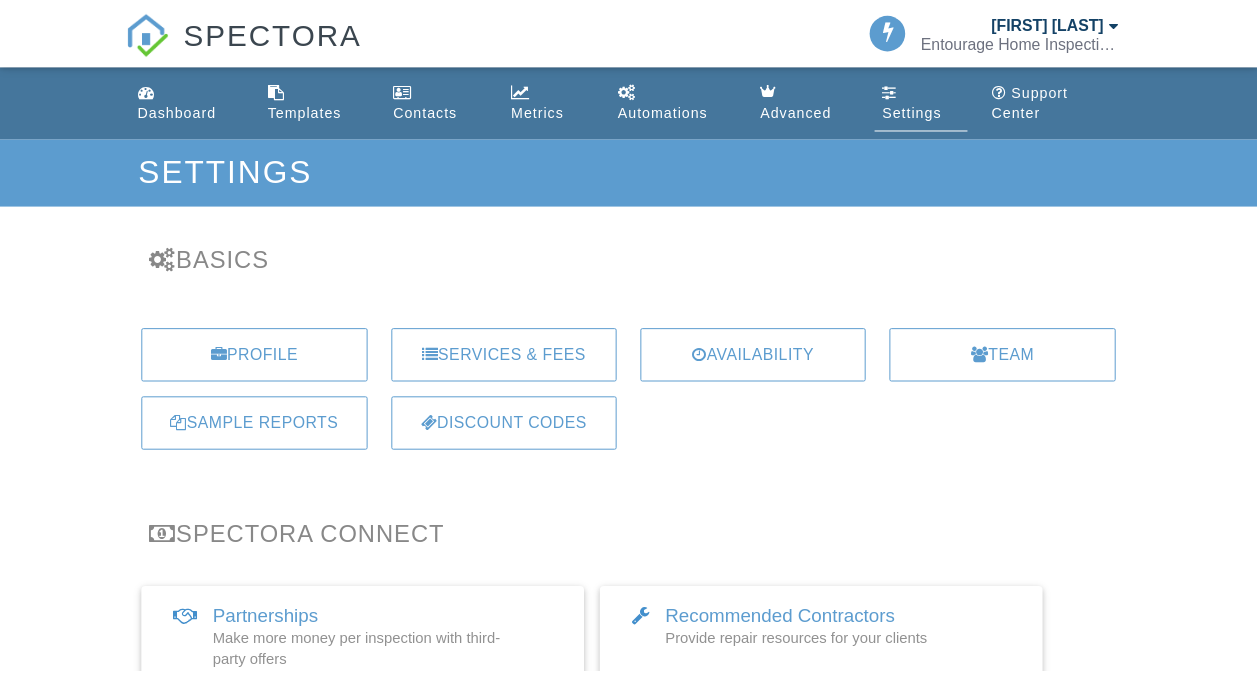 scroll, scrollTop: 0, scrollLeft: 0, axis: both 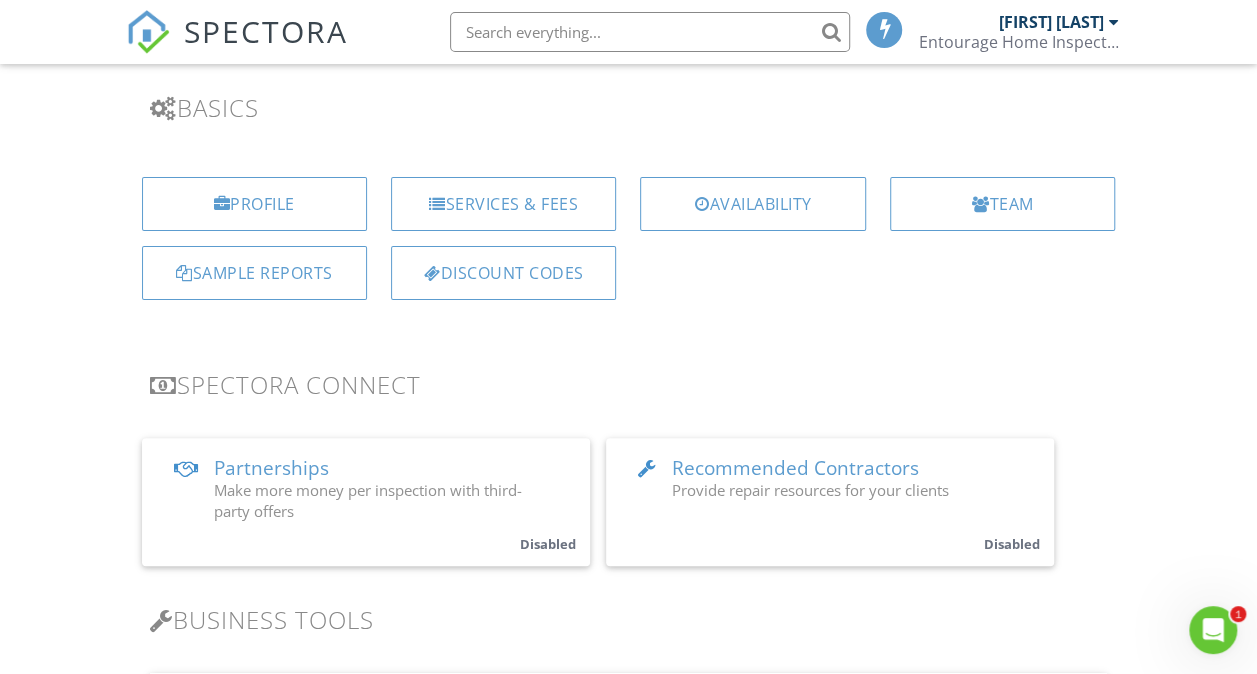 click on "Spectora Connect" at bounding box center [629, 384] 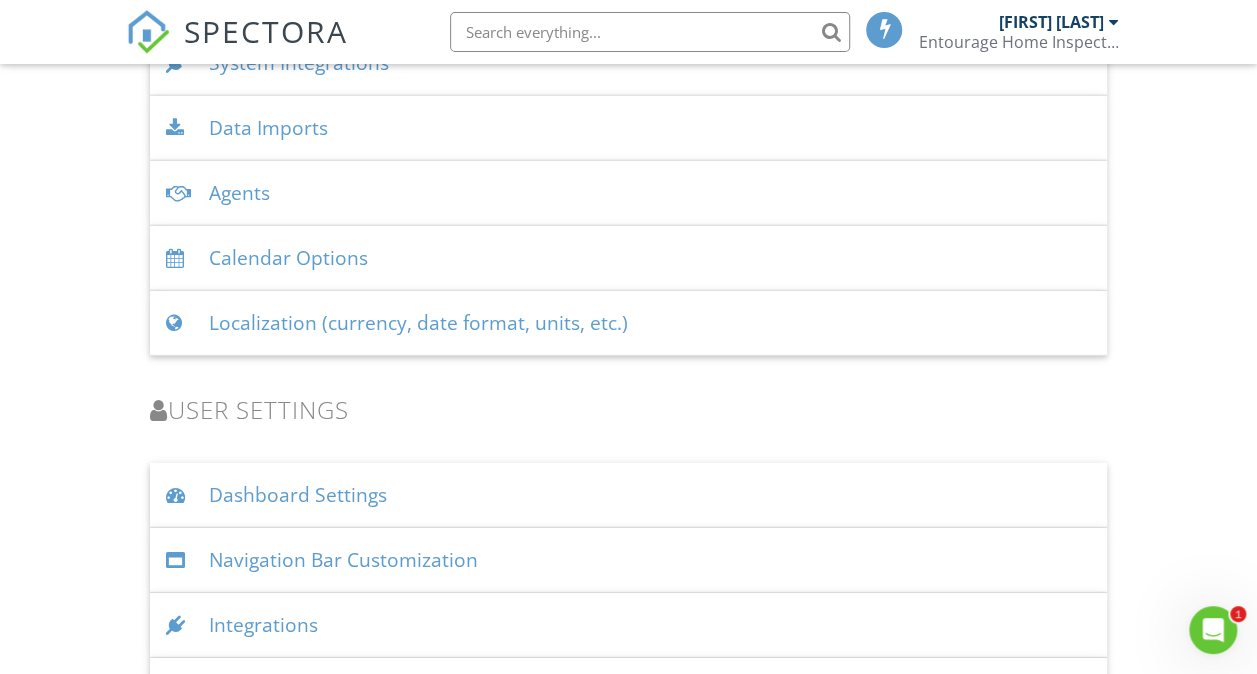 scroll, scrollTop: 2733, scrollLeft: 0, axis: vertical 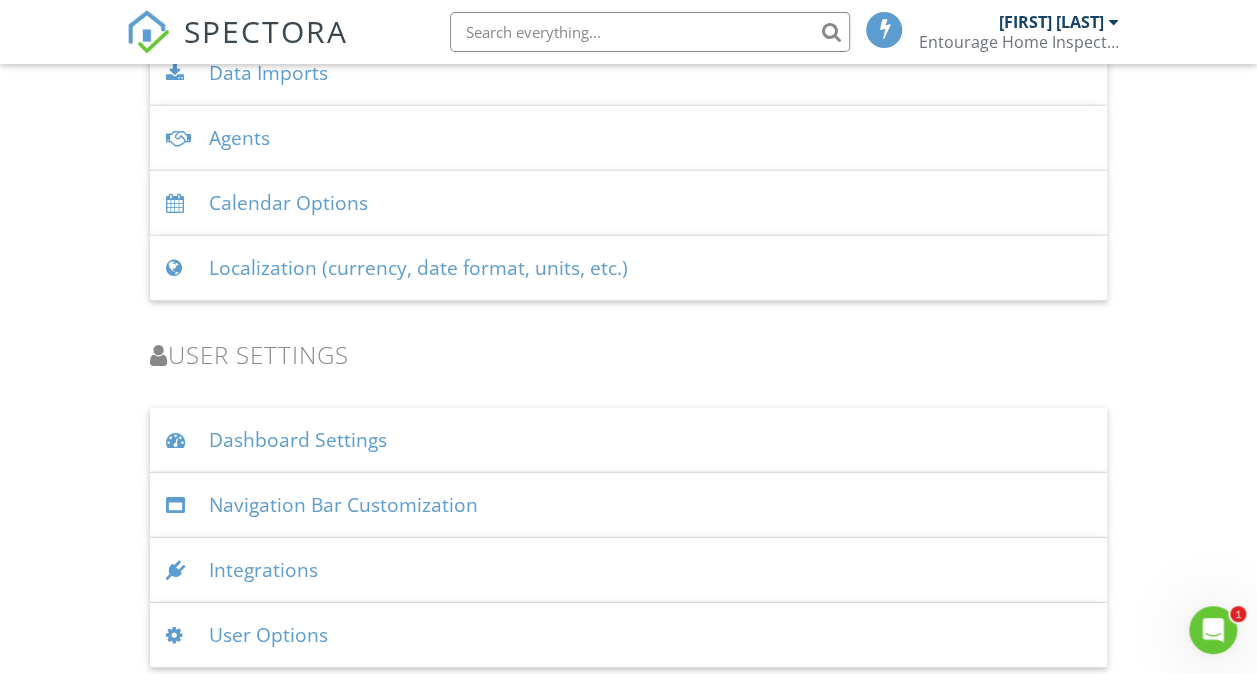 click on "Dashboard Settings" at bounding box center [629, 440] 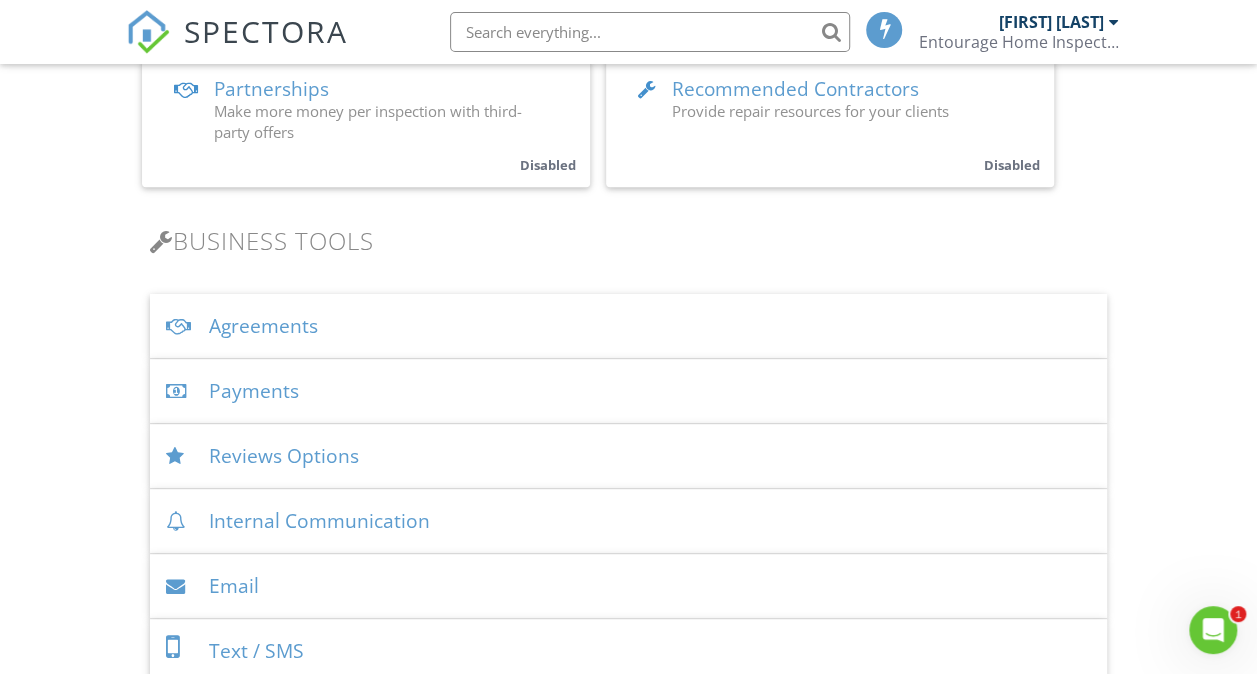 scroll, scrollTop: 0, scrollLeft: 0, axis: both 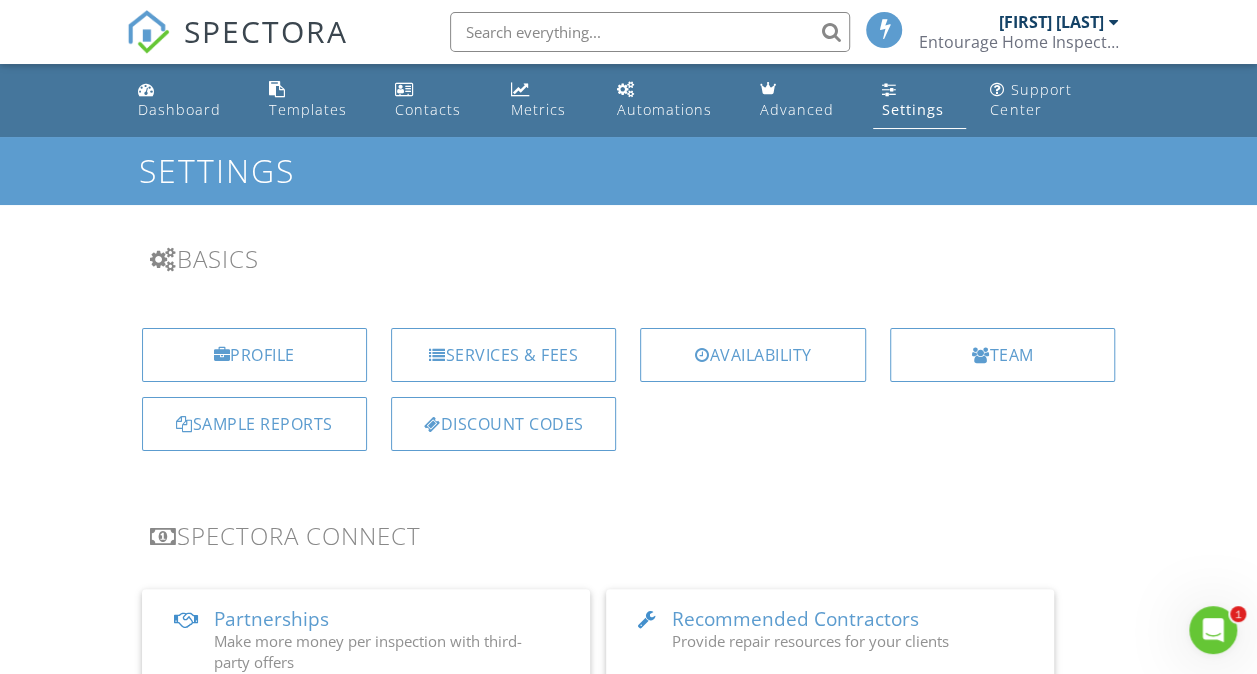 click at bounding box center (650, 32) 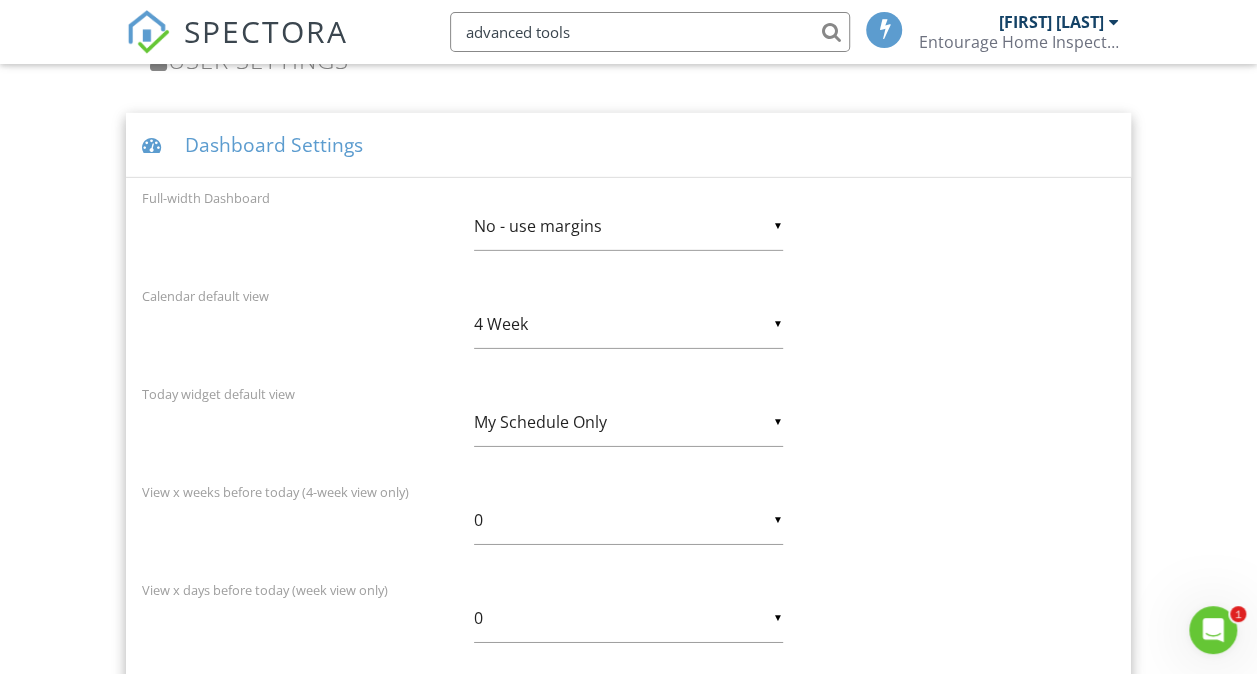 scroll, scrollTop: 3028, scrollLeft: 0, axis: vertical 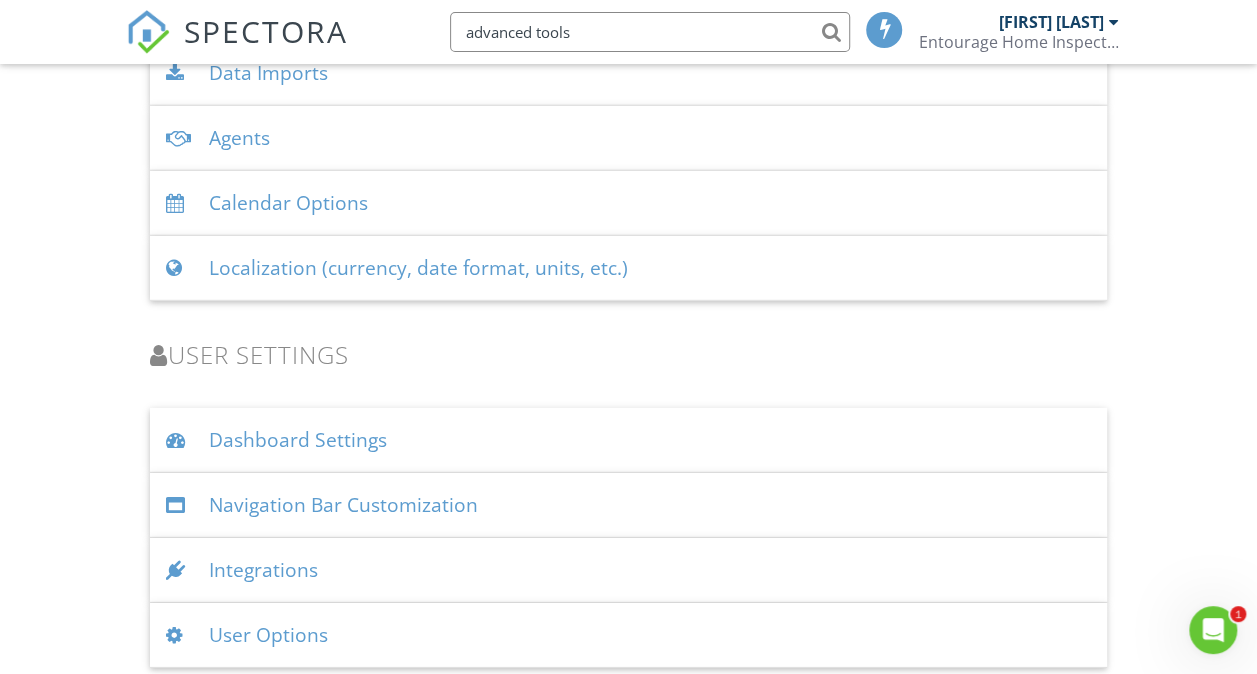 click on "User Options" at bounding box center [629, 635] 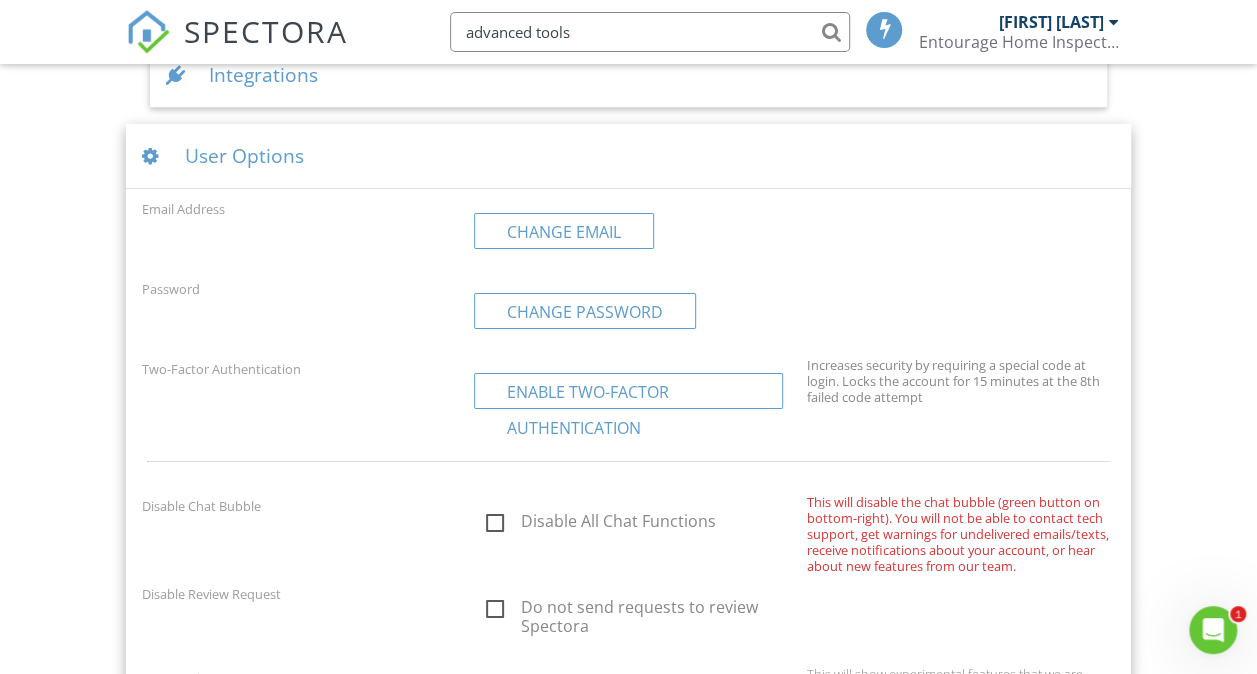 scroll, scrollTop: 3306, scrollLeft: 0, axis: vertical 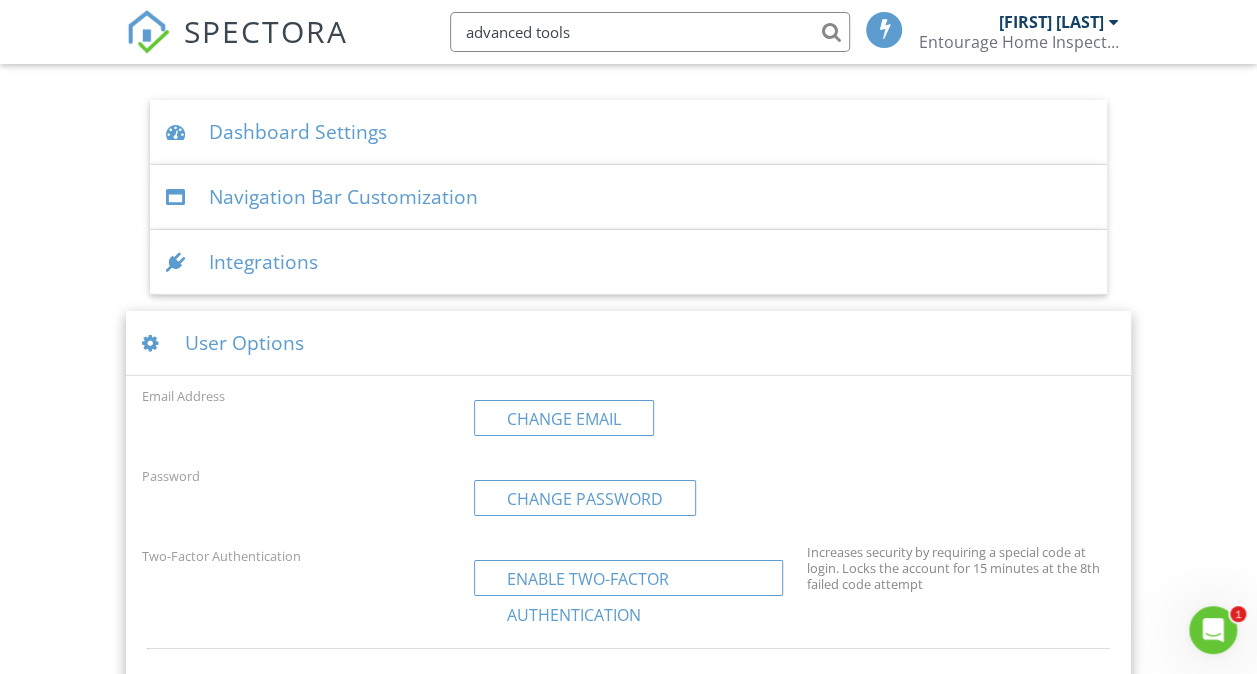 click on "User Options" at bounding box center (629, 343) 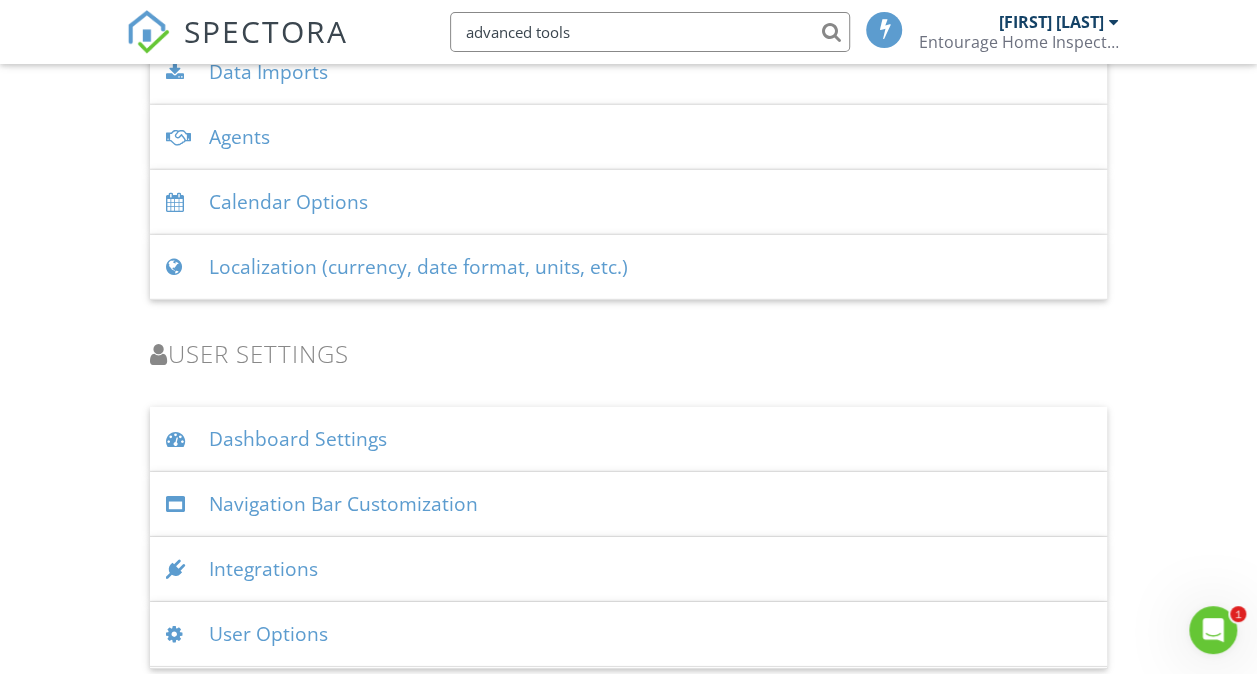 scroll, scrollTop: 2733, scrollLeft: 0, axis: vertical 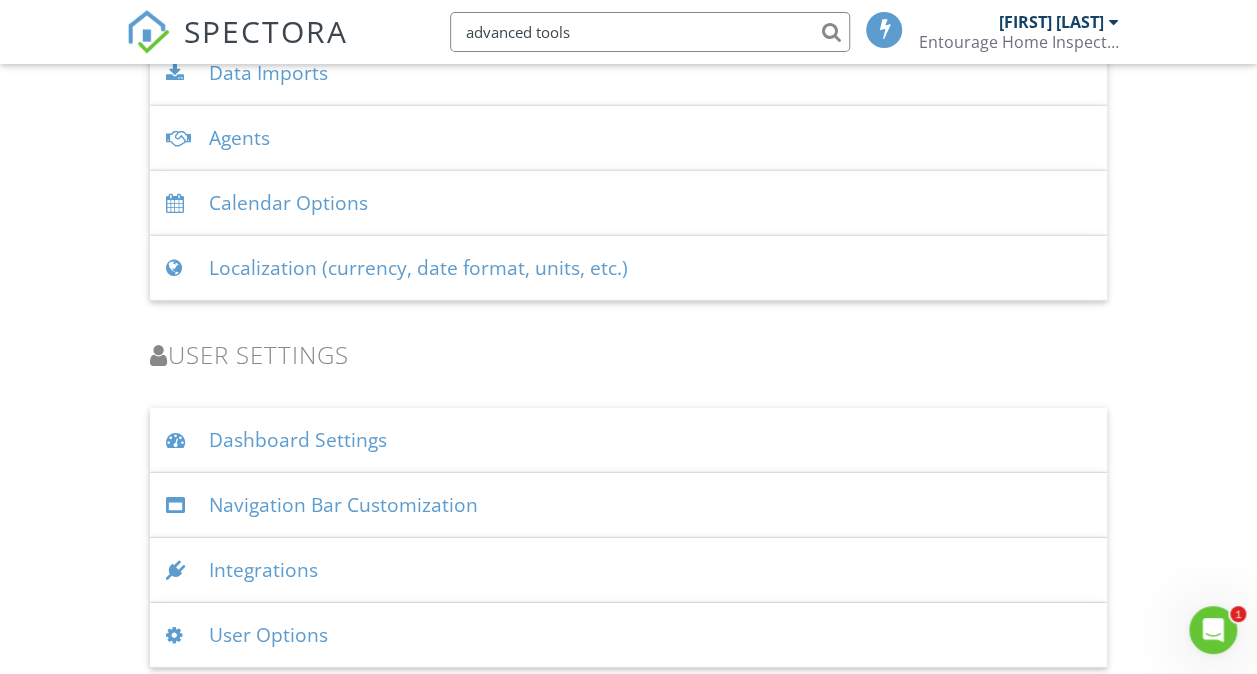 click on "Dashboard Settings" at bounding box center [629, 440] 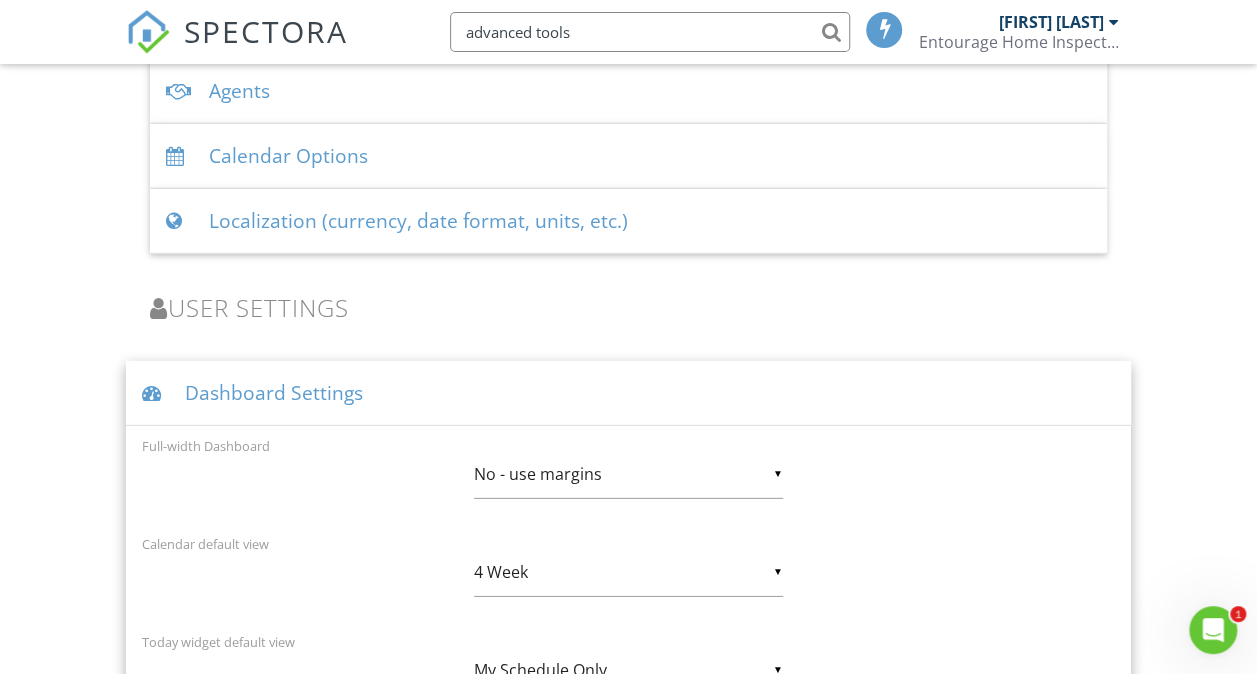 scroll, scrollTop: 2779, scrollLeft: 0, axis: vertical 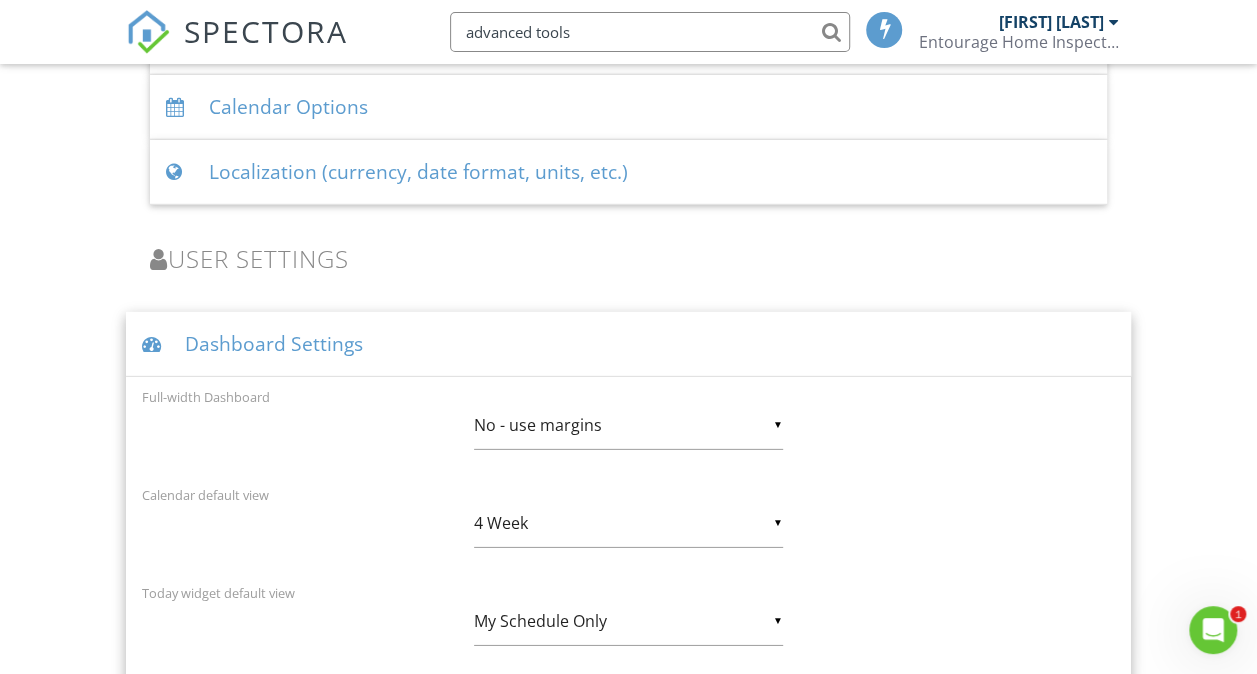 click on "Dashboard Settings" at bounding box center [629, 344] 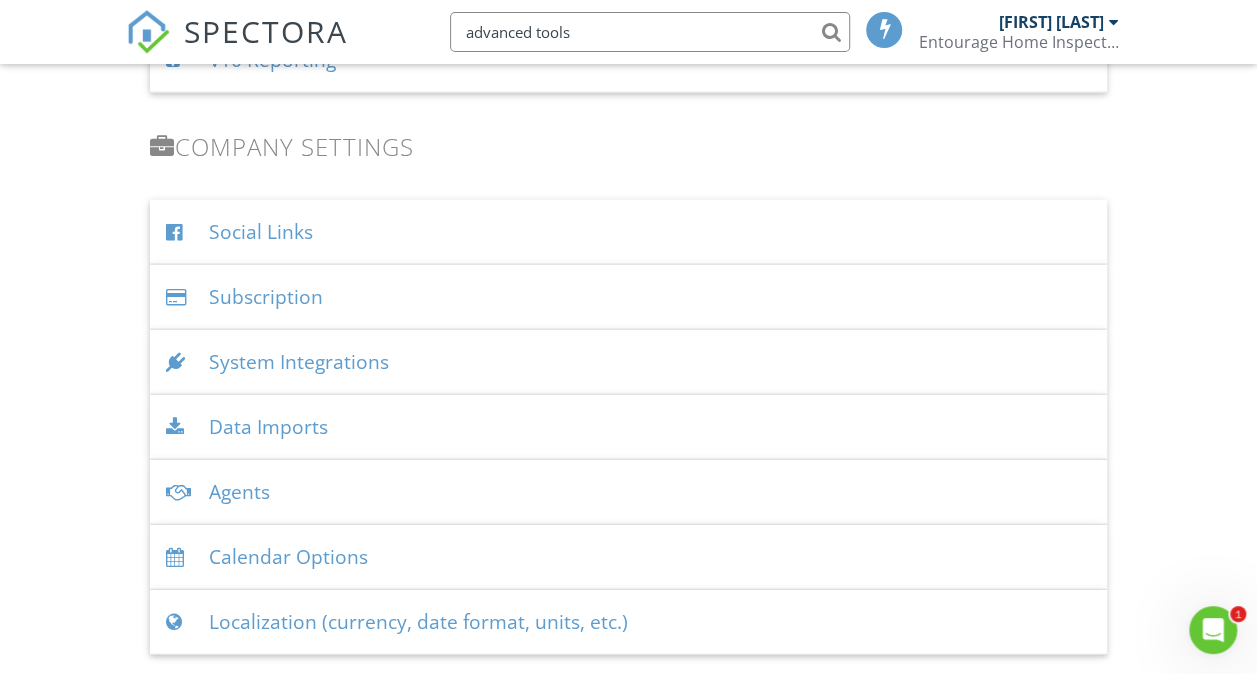 scroll, scrollTop: 2378, scrollLeft: 0, axis: vertical 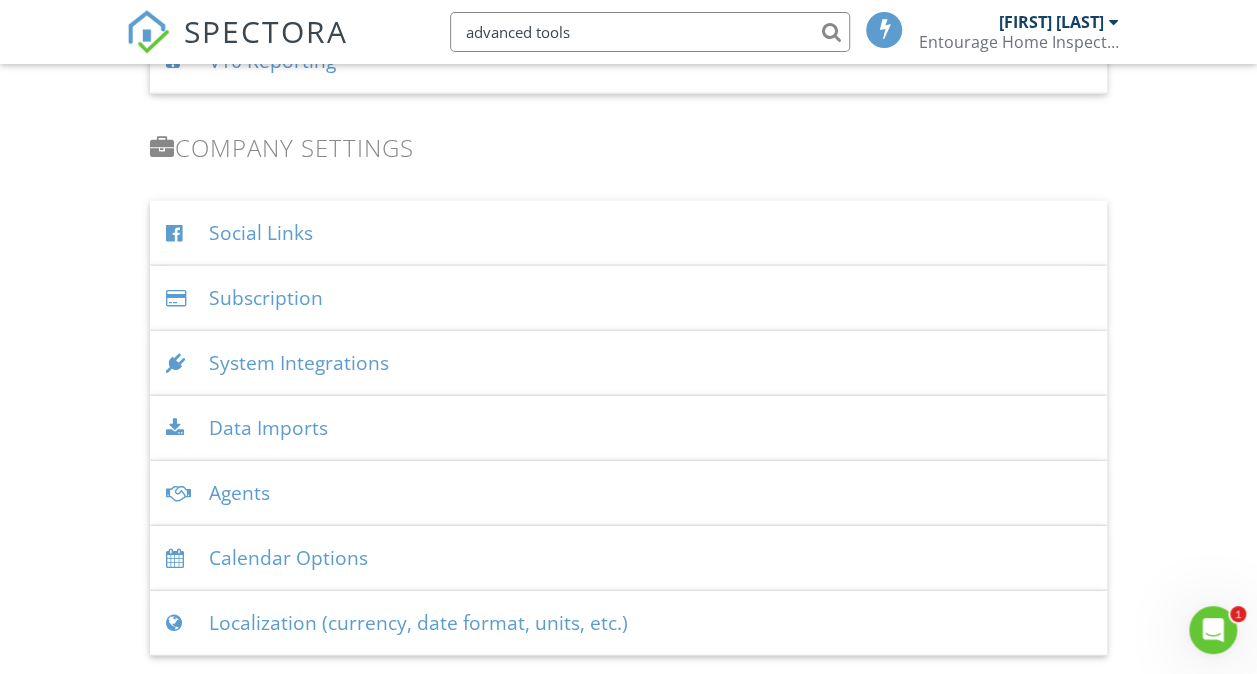click on "System Integrations" at bounding box center (629, 363) 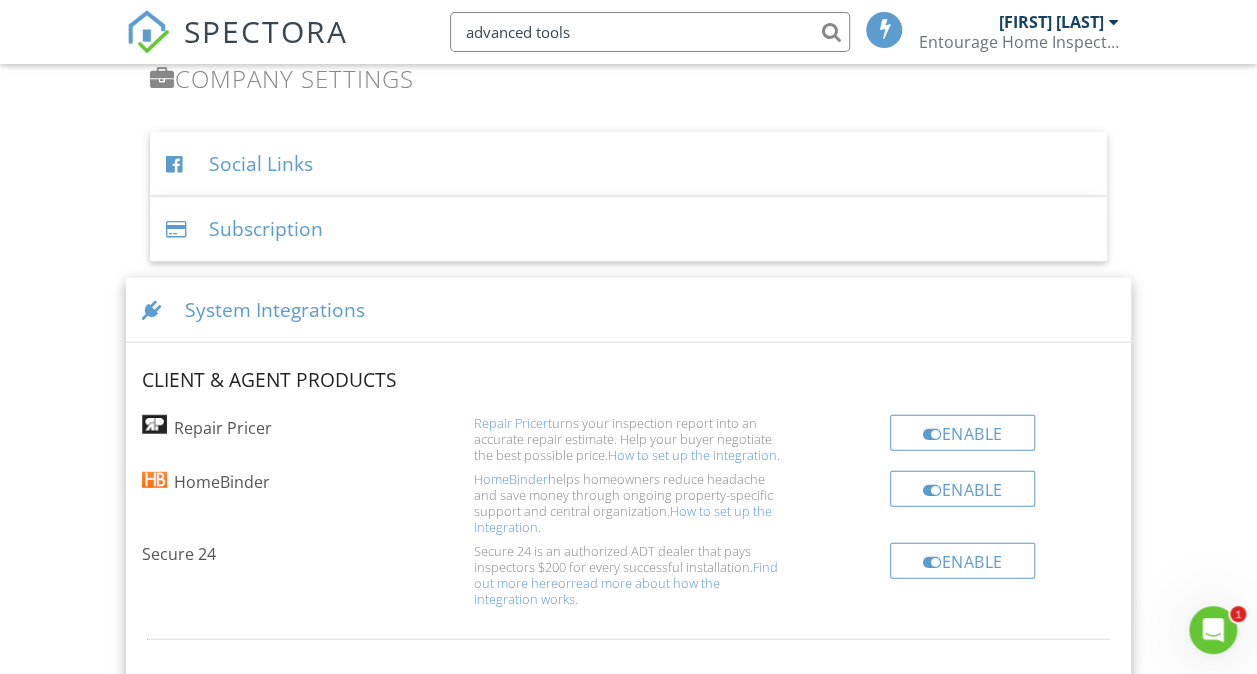 scroll, scrollTop: 2435, scrollLeft: 0, axis: vertical 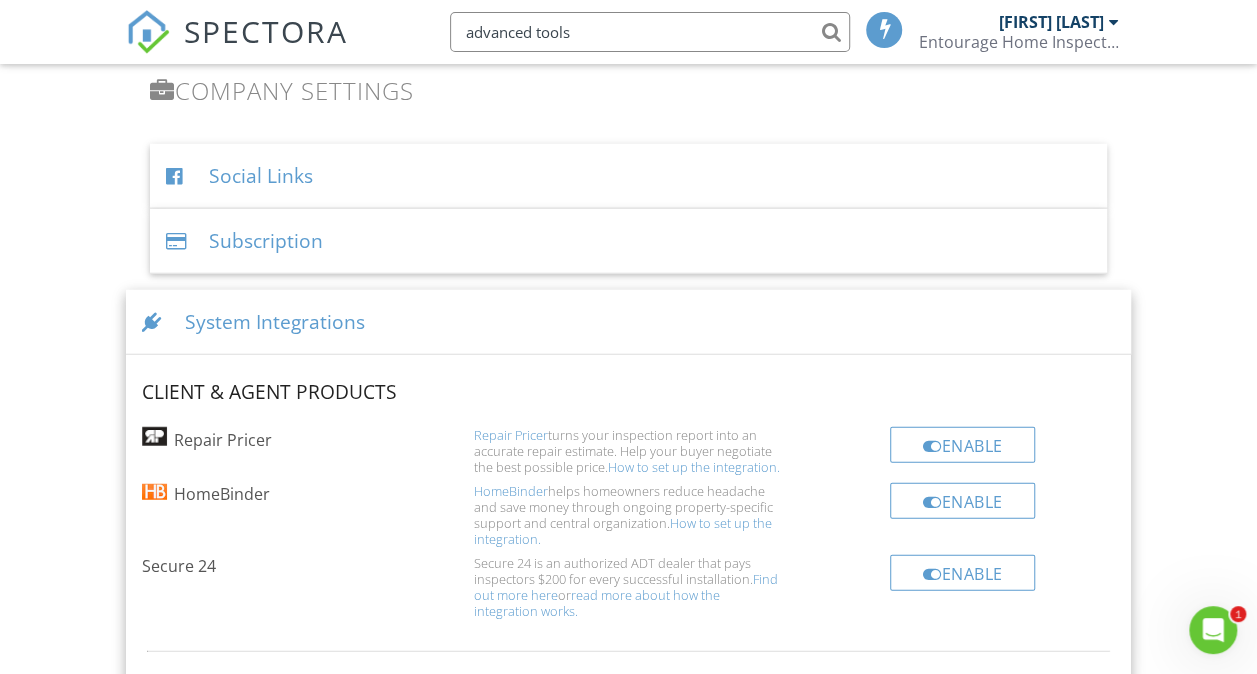 click on "System Integrations" at bounding box center (629, 322) 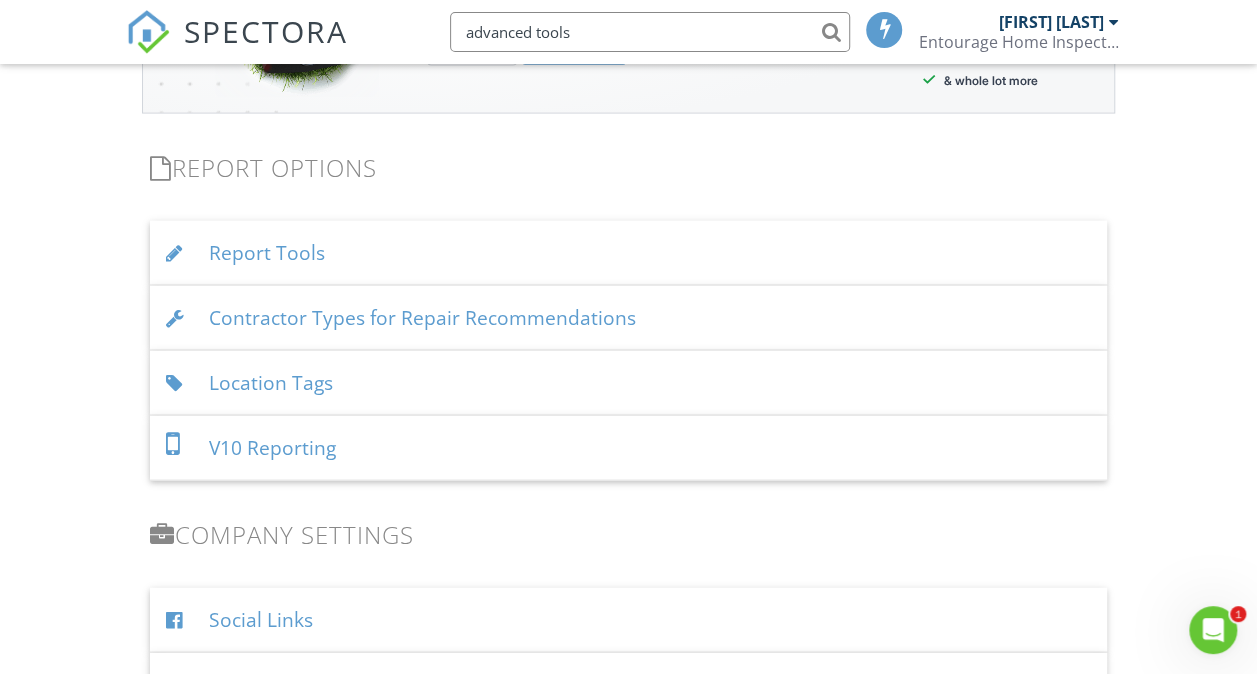 scroll, scrollTop: 1988, scrollLeft: 0, axis: vertical 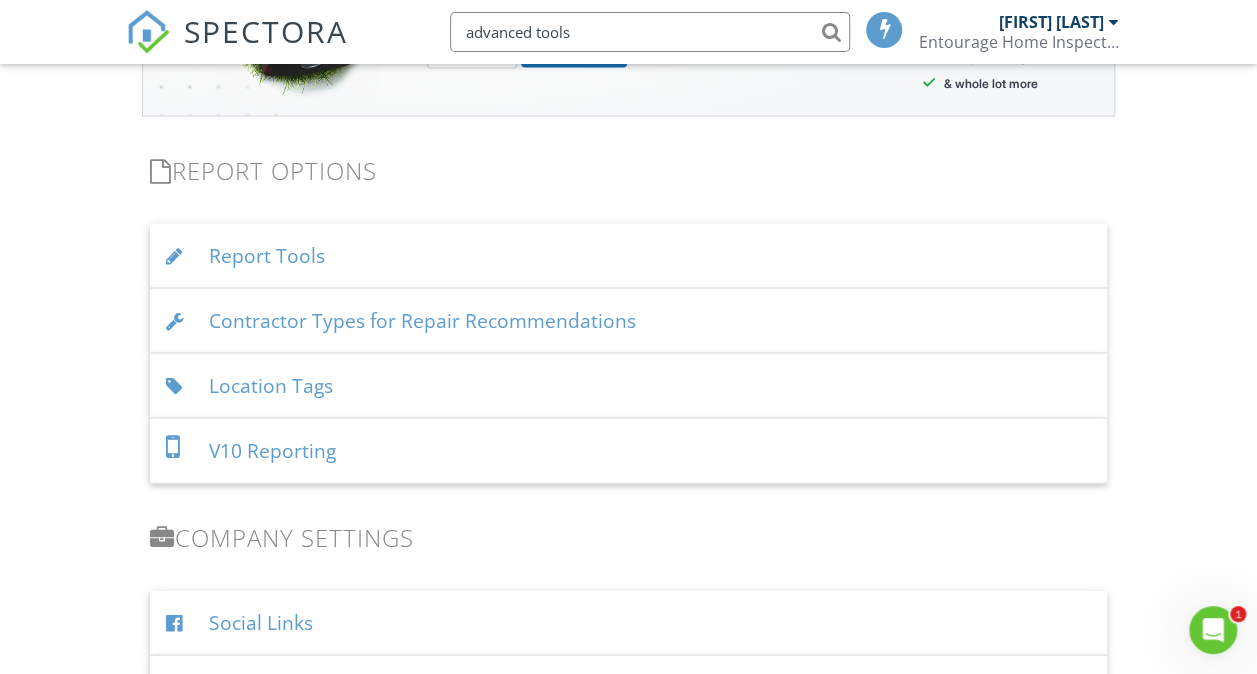 click on "Report Tools" at bounding box center [629, 256] 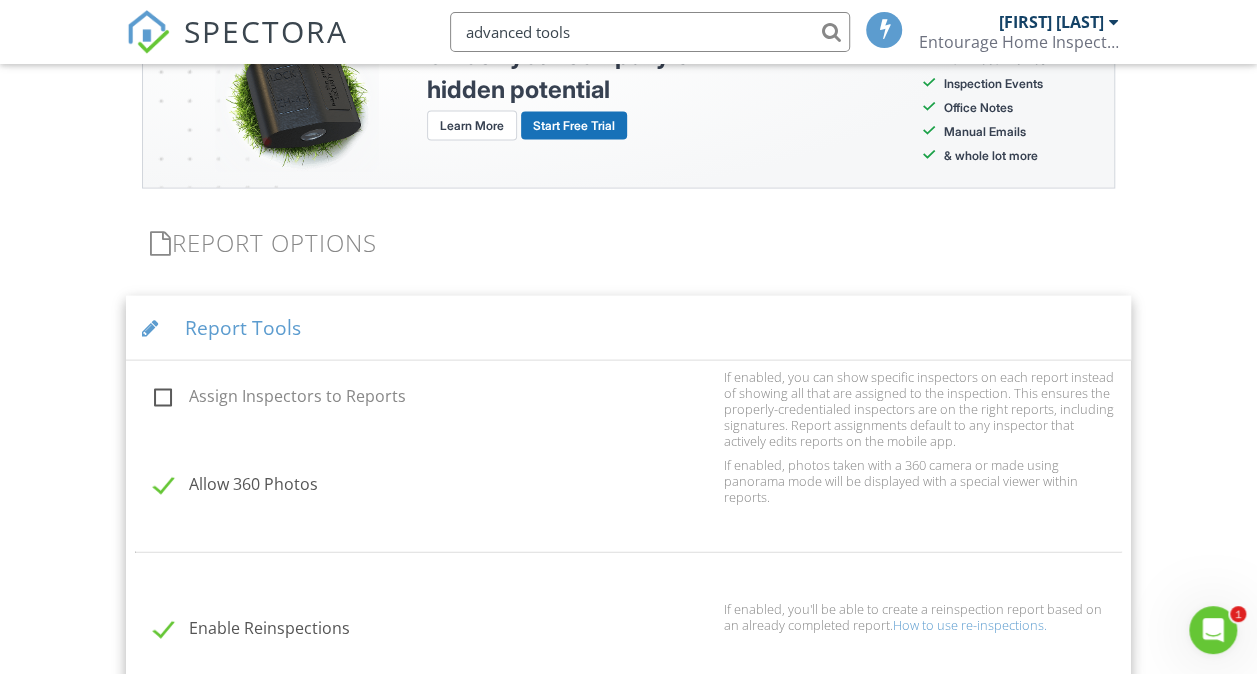 scroll, scrollTop: 1910, scrollLeft: 0, axis: vertical 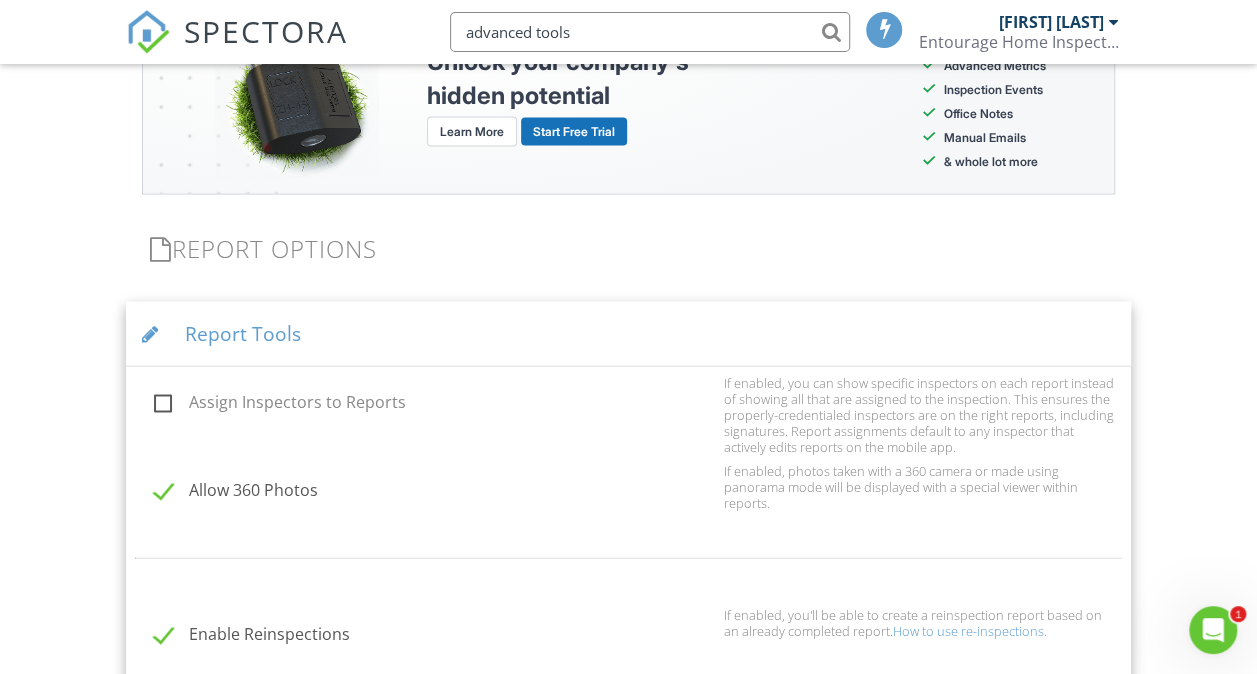 click on "Report Tools" at bounding box center [629, 334] 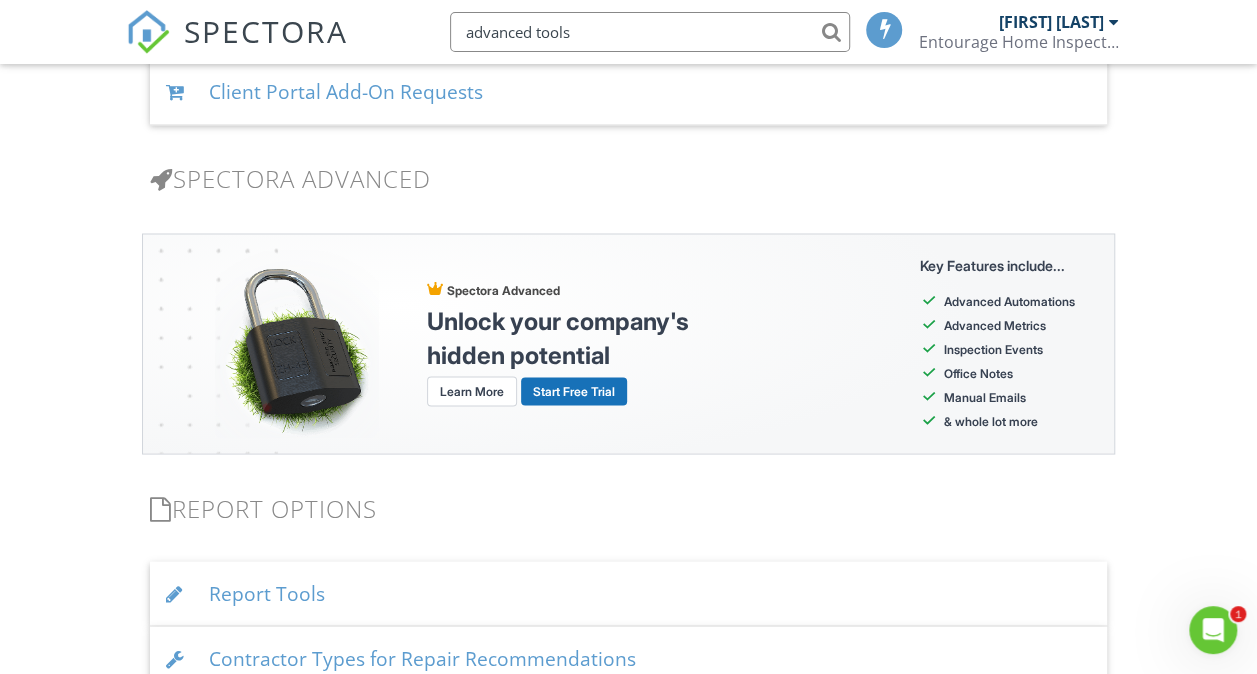 scroll, scrollTop: 1653, scrollLeft: 0, axis: vertical 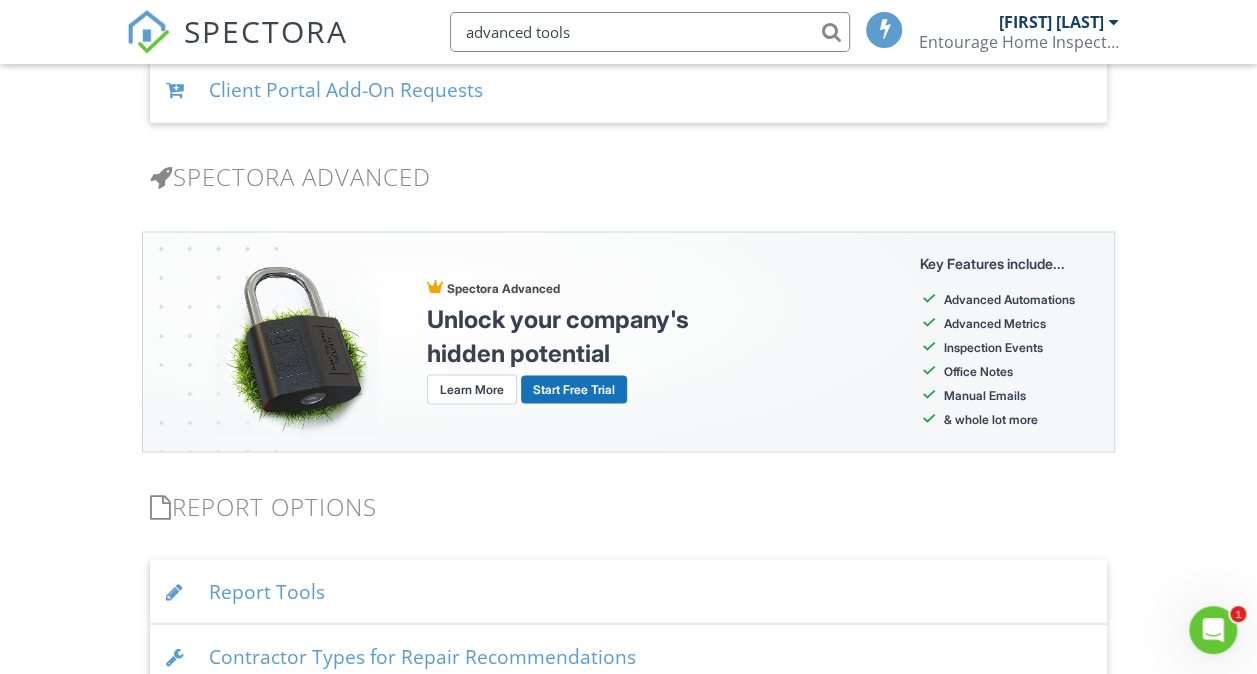 click on "Start Free Trial" at bounding box center [574, 389] 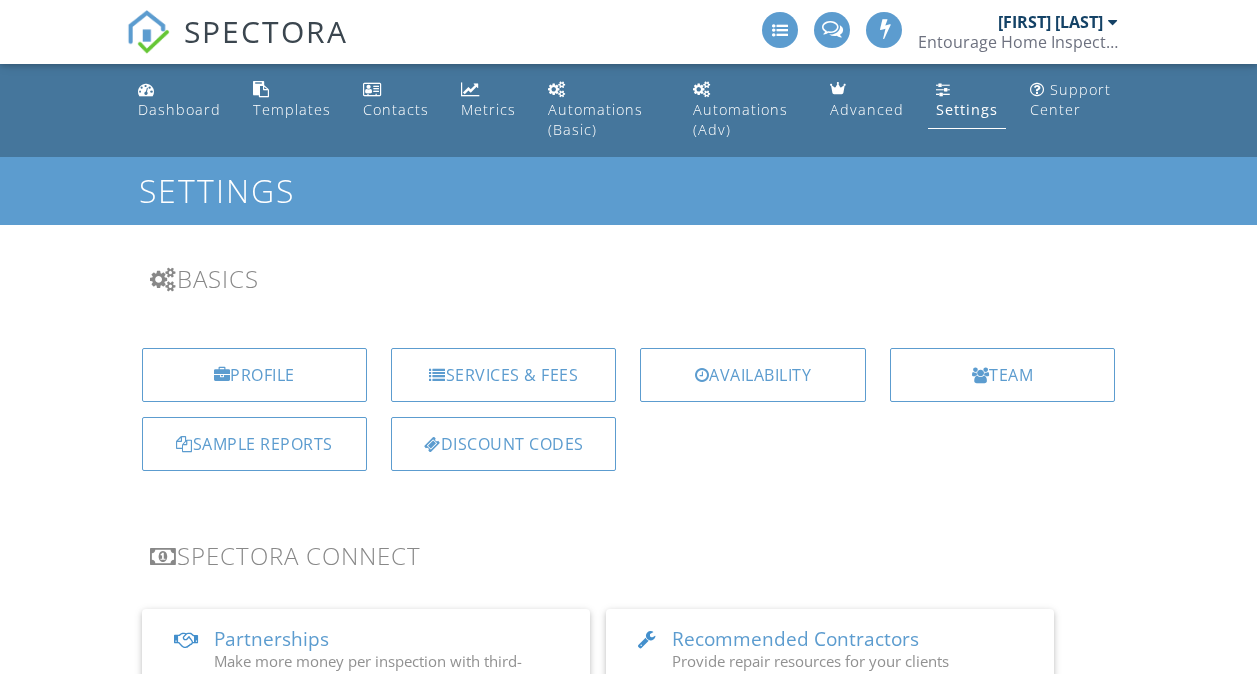 scroll, scrollTop: 1923, scrollLeft: 0, axis: vertical 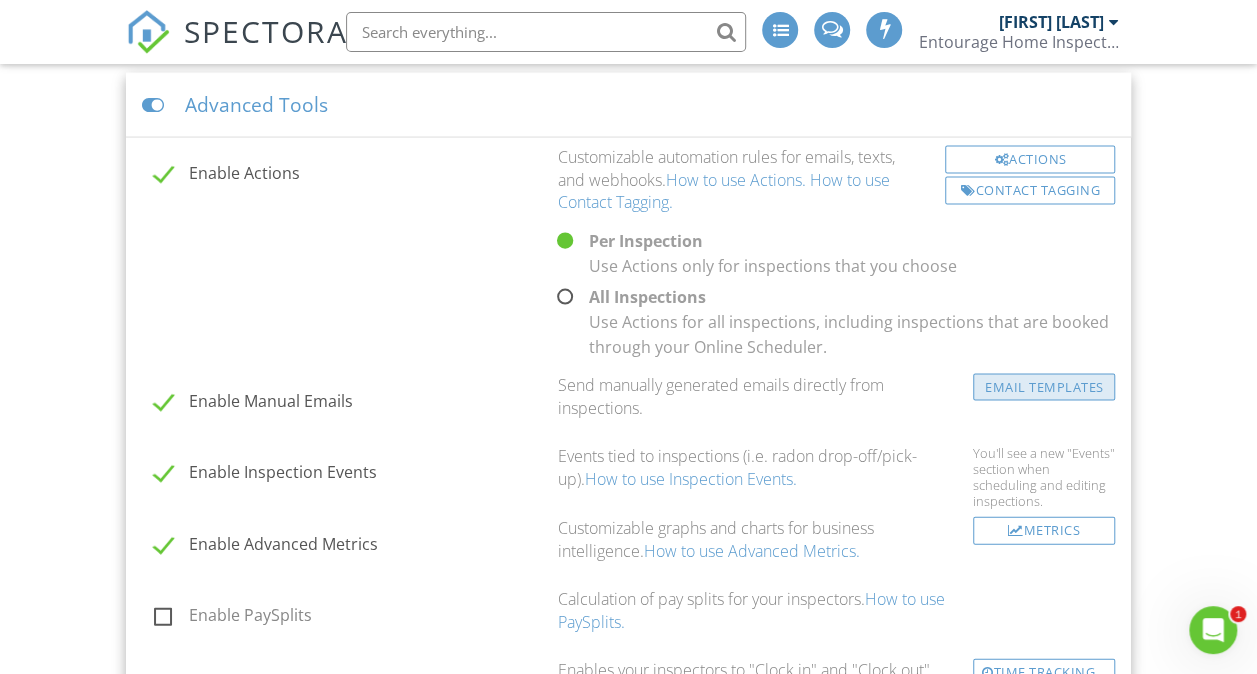 click on "Email Templates" at bounding box center (1044, 387) 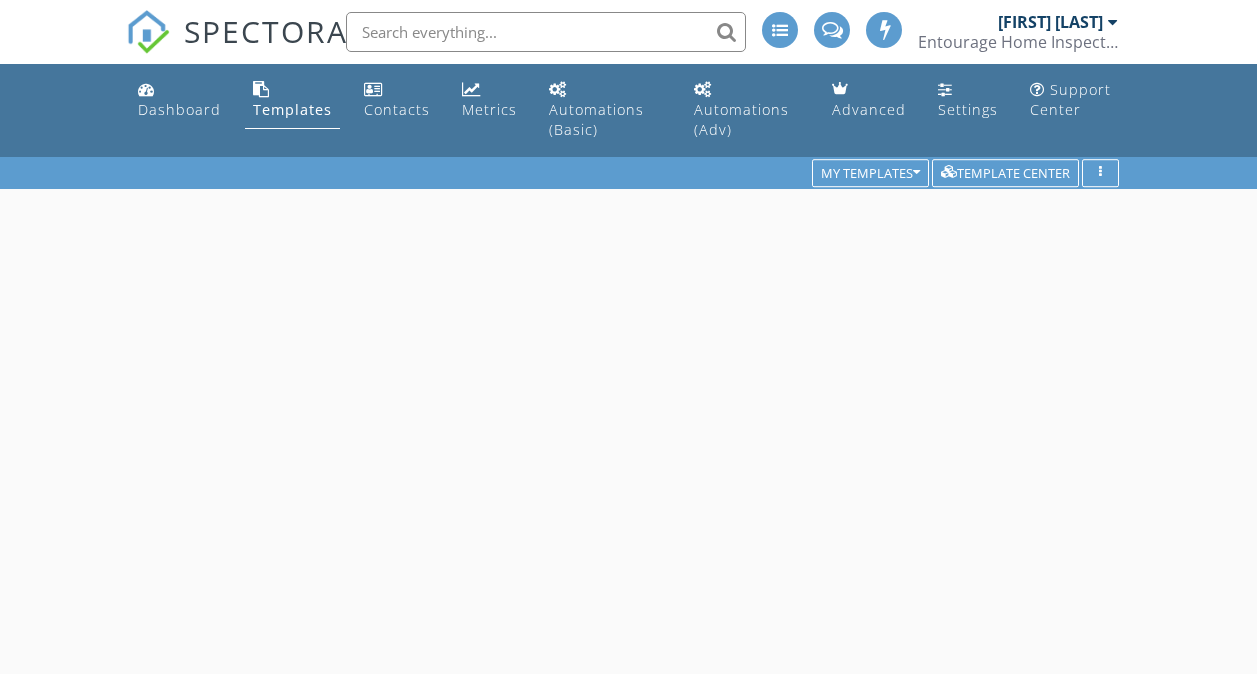 scroll, scrollTop: 0, scrollLeft: 0, axis: both 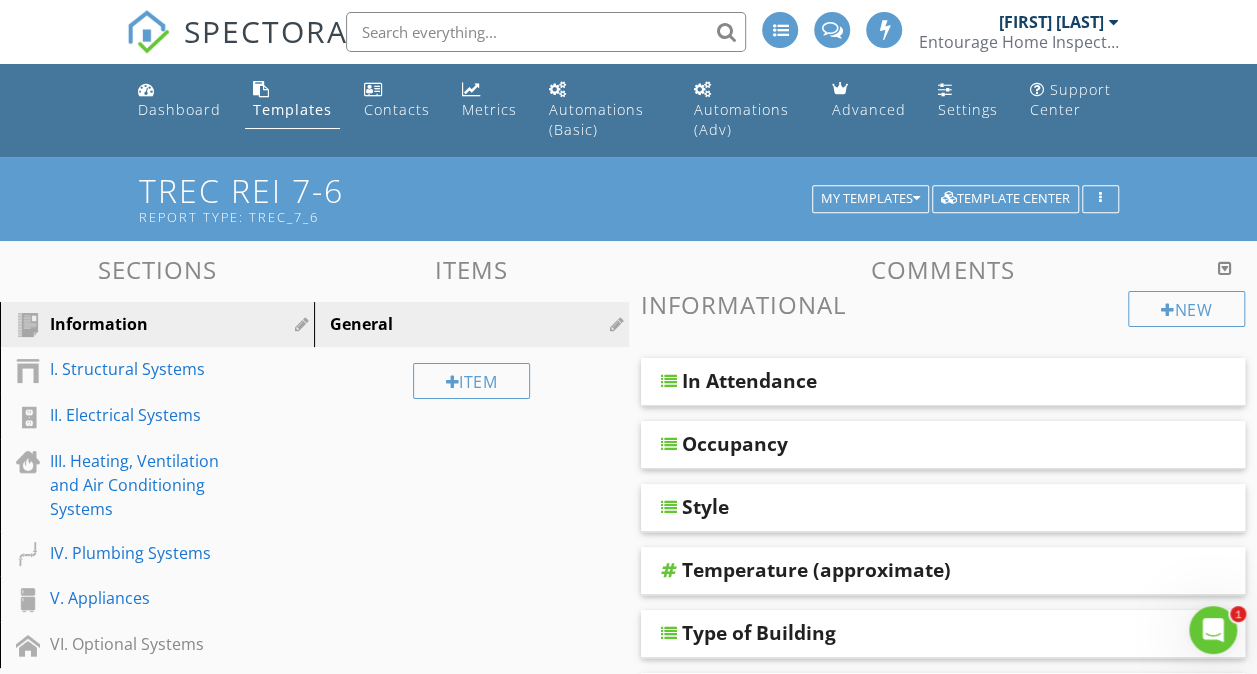 click on "Entourage Home Inspections LLC" at bounding box center (1018, 42) 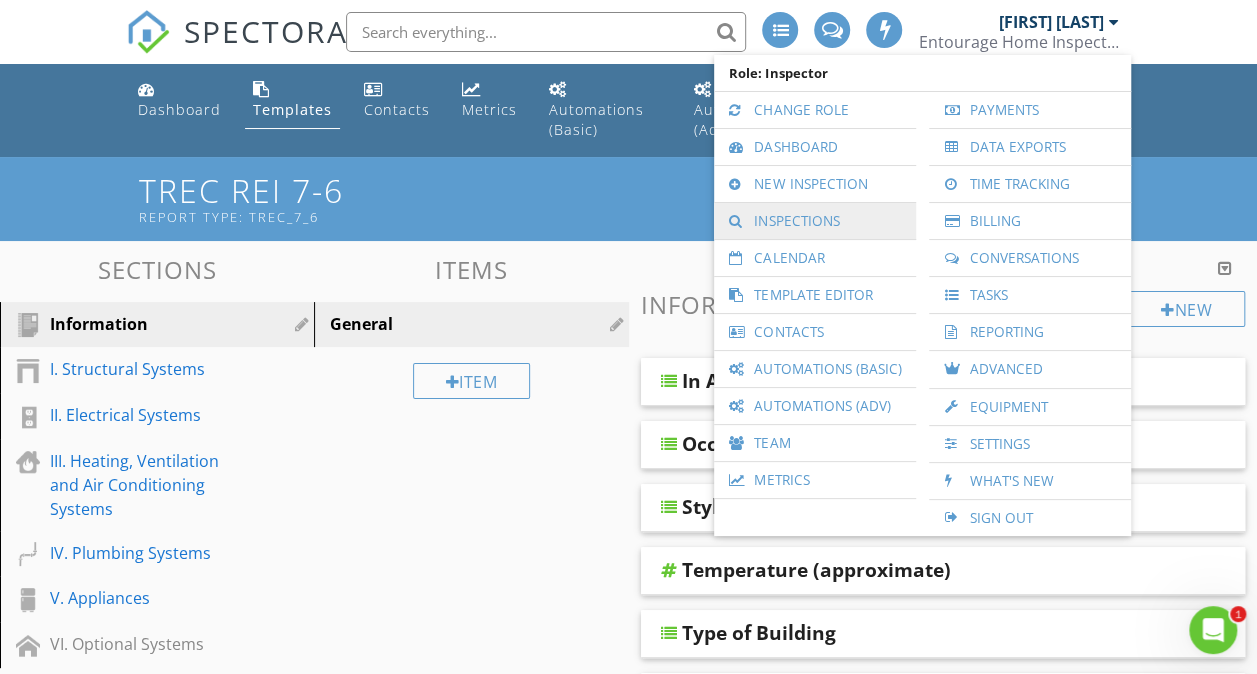 click on "Inspections" at bounding box center [815, 221] 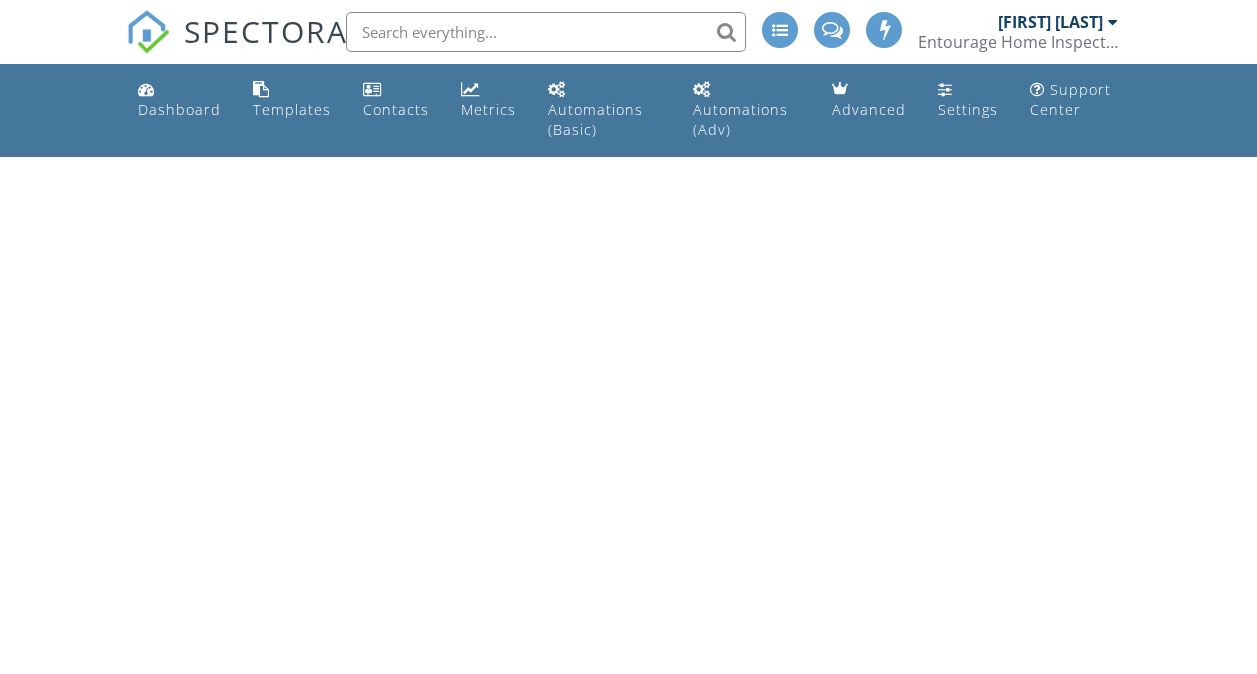 scroll, scrollTop: 0, scrollLeft: 0, axis: both 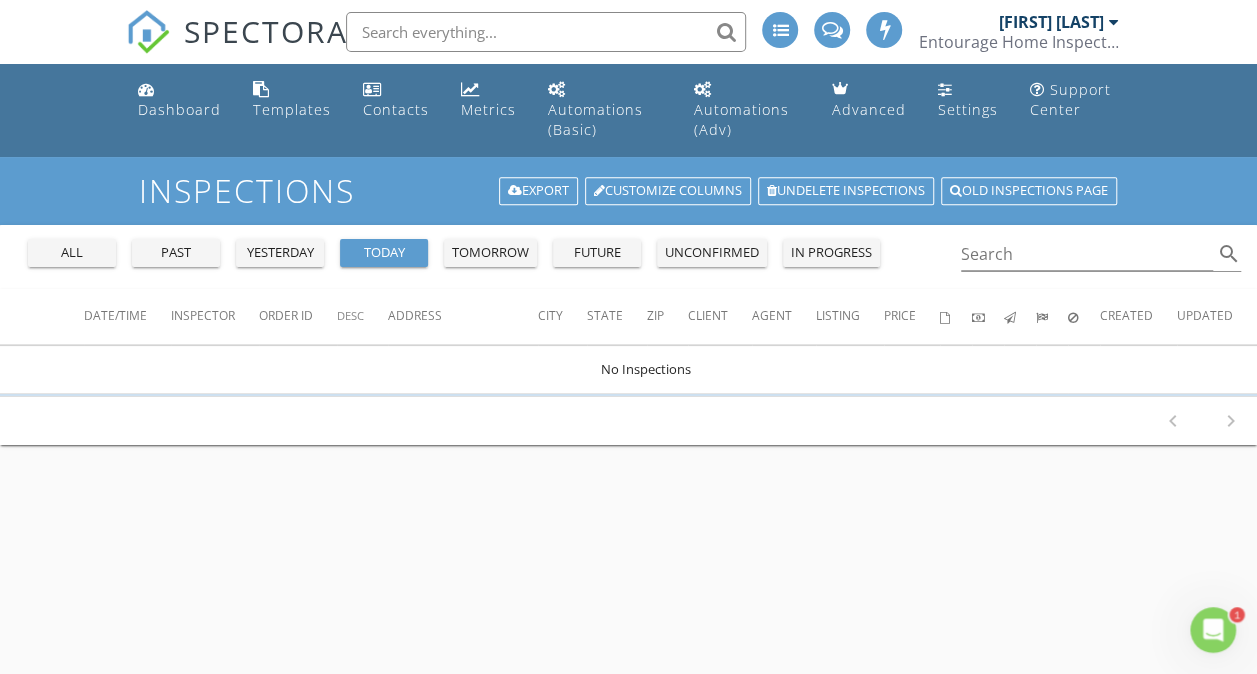 click on "in progress" at bounding box center (831, 253) 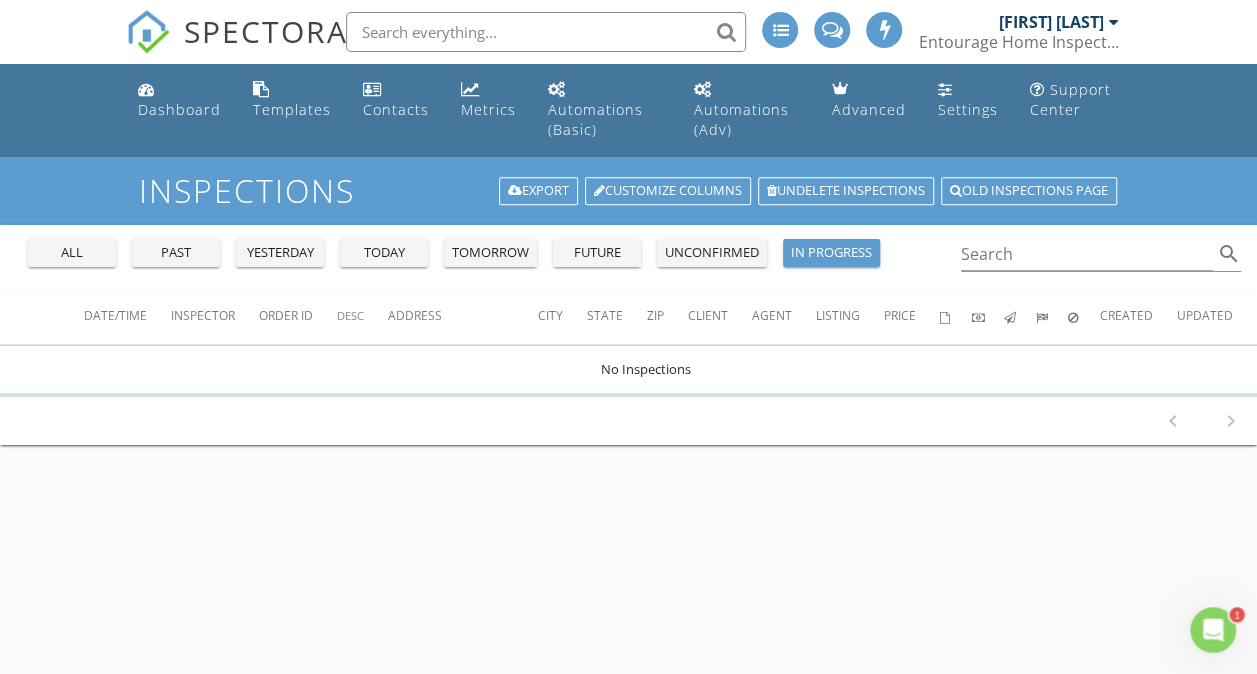 click on "all" at bounding box center (72, 253) 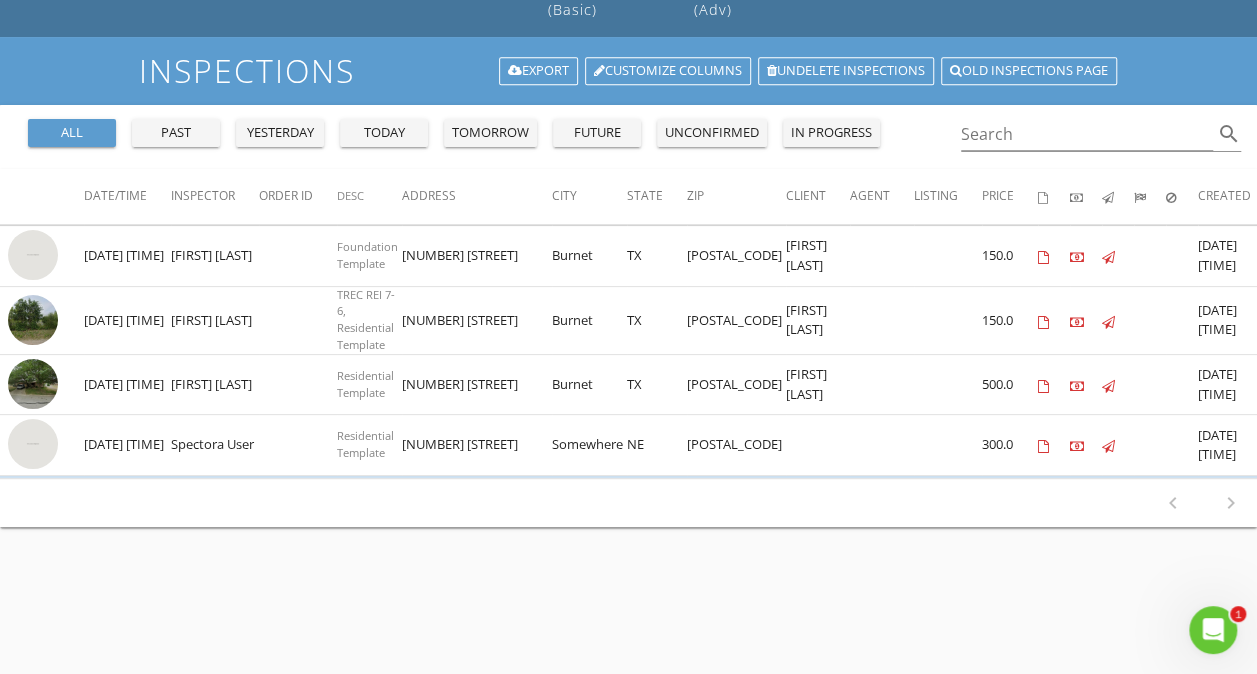scroll, scrollTop: 160, scrollLeft: 0, axis: vertical 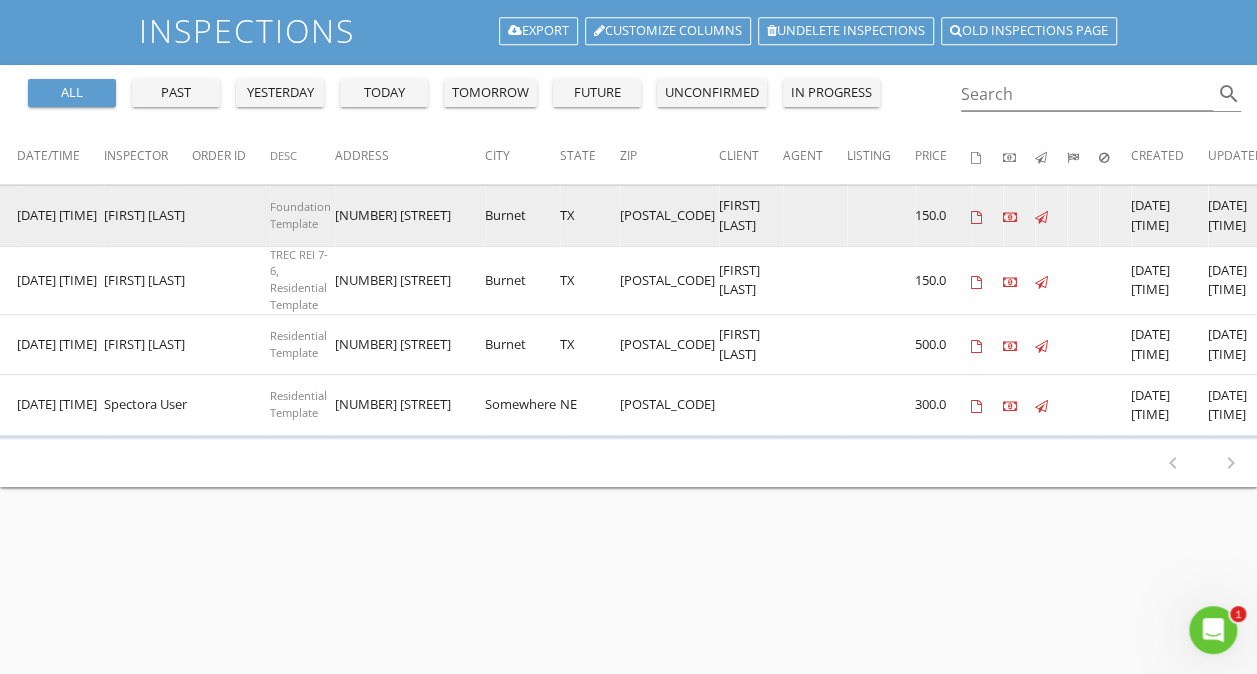 click at bounding box center (1294, 217) 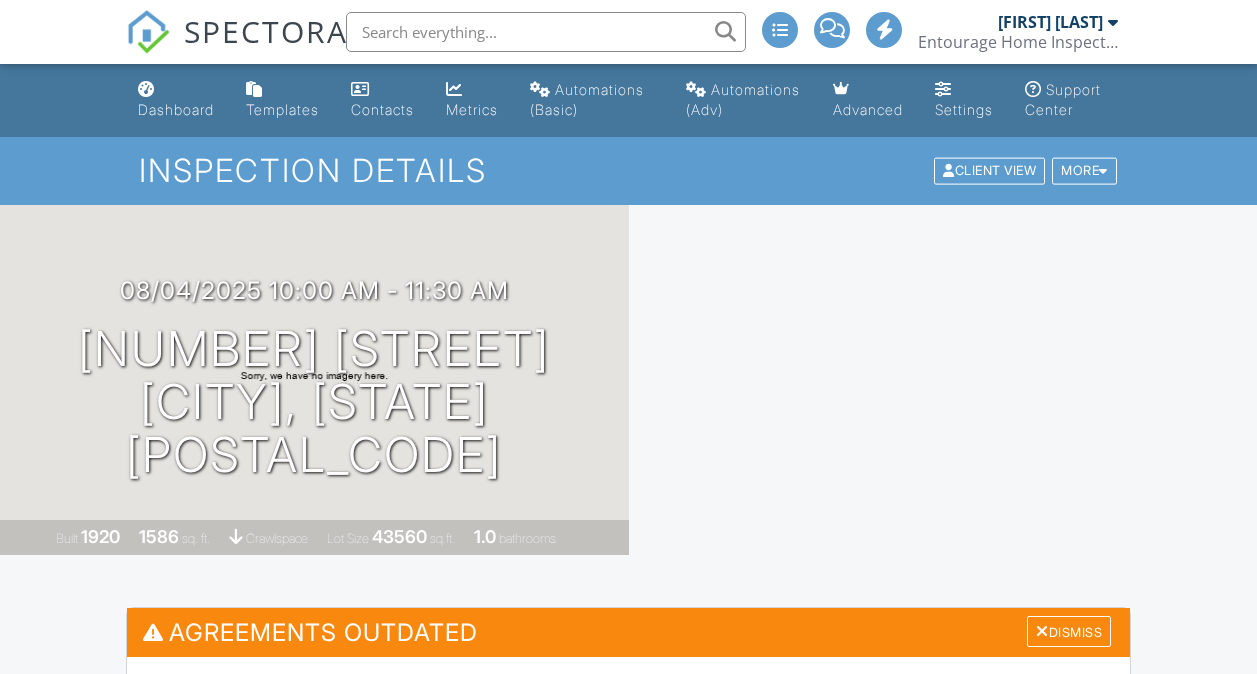 scroll, scrollTop: 0, scrollLeft: 0, axis: both 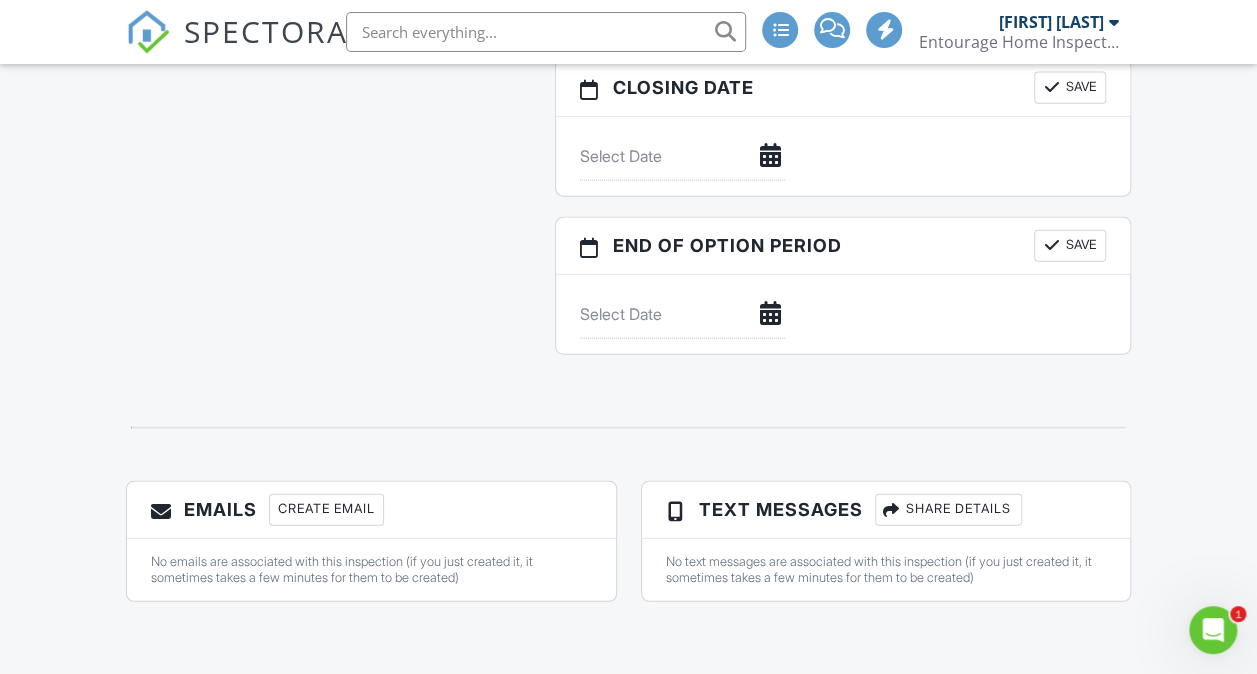 click on "Create Email" at bounding box center [326, 510] 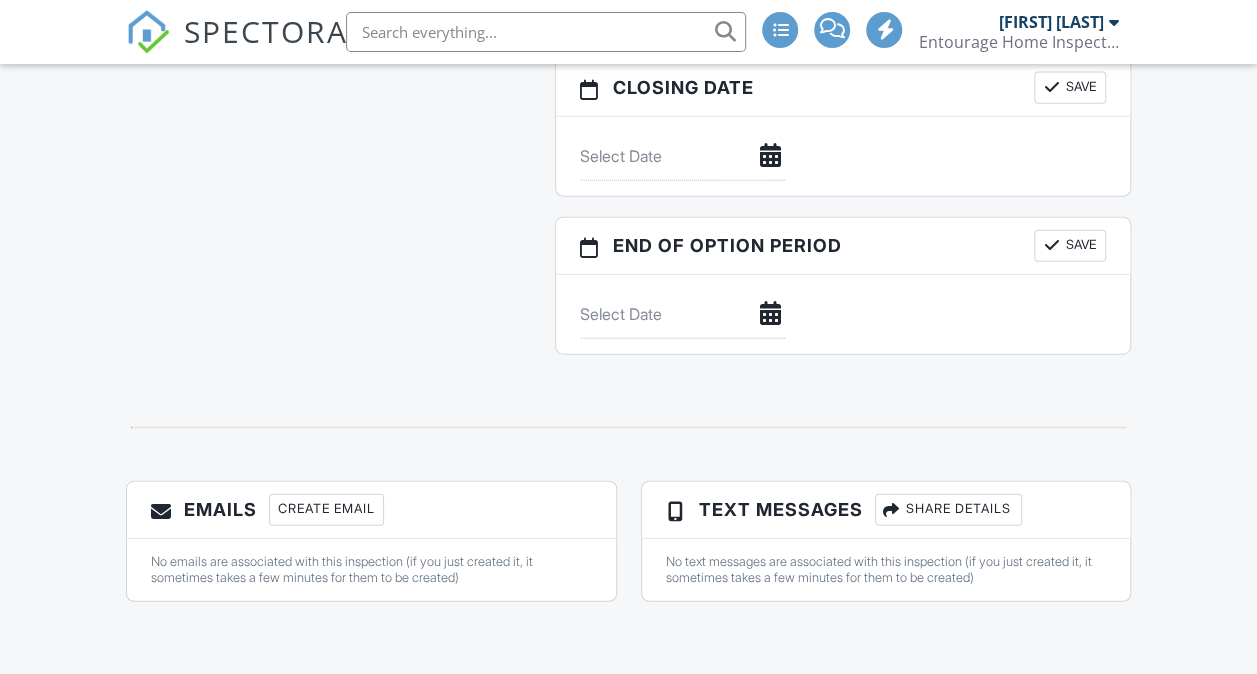 scroll, scrollTop: 2292, scrollLeft: 0, axis: vertical 